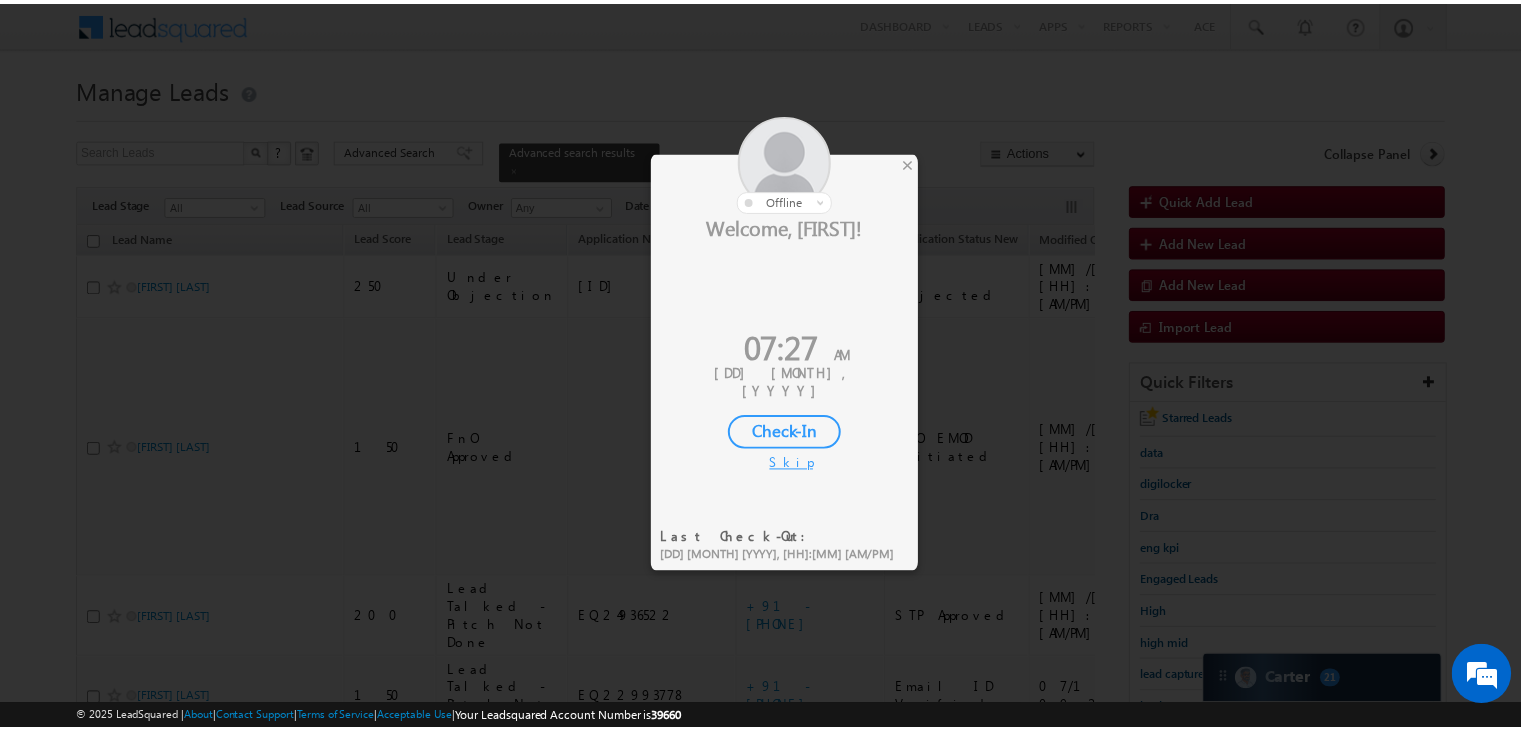 scroll, scrollTop: 163, scrollLeft: 0, axis: vertical 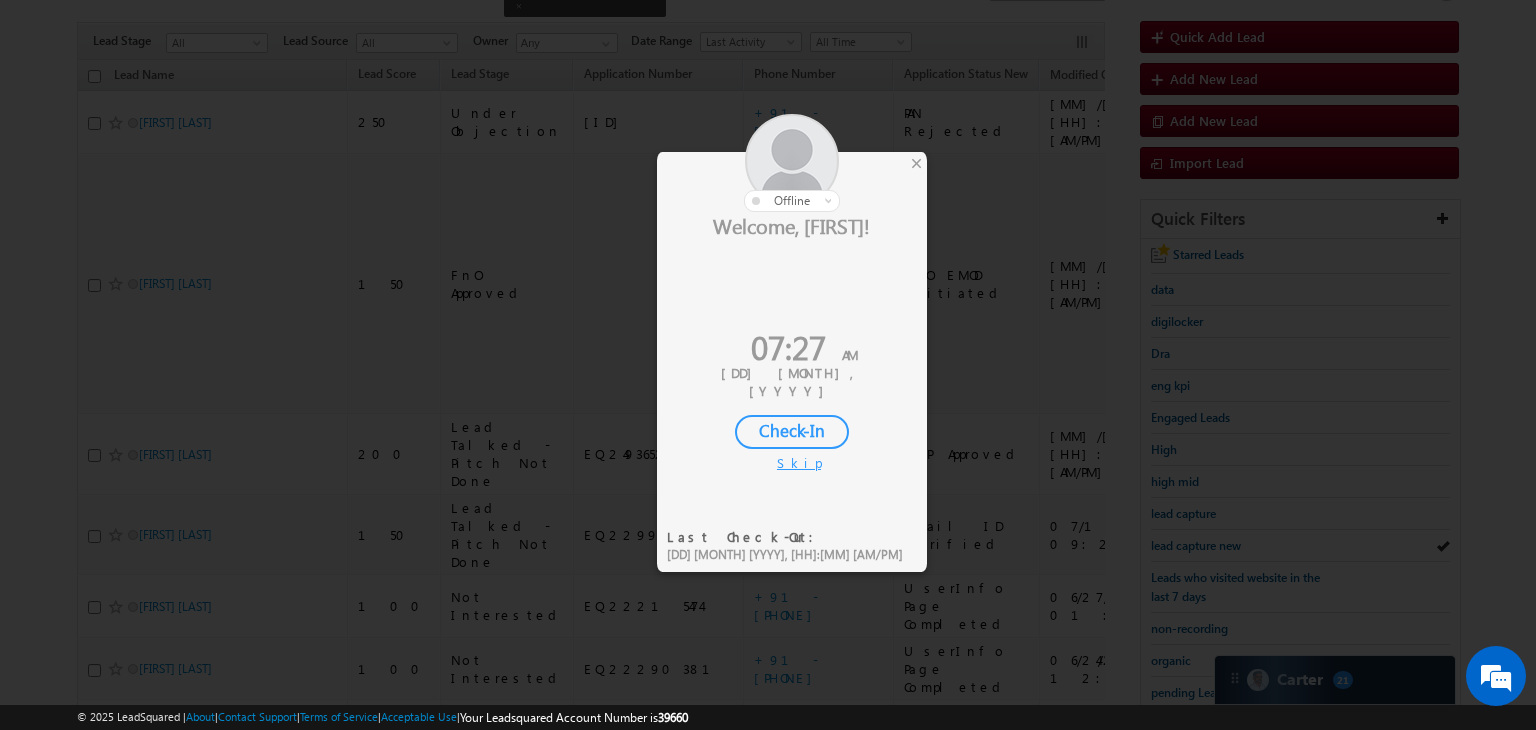 click on "Check-In" at bounding box center [792, 432] 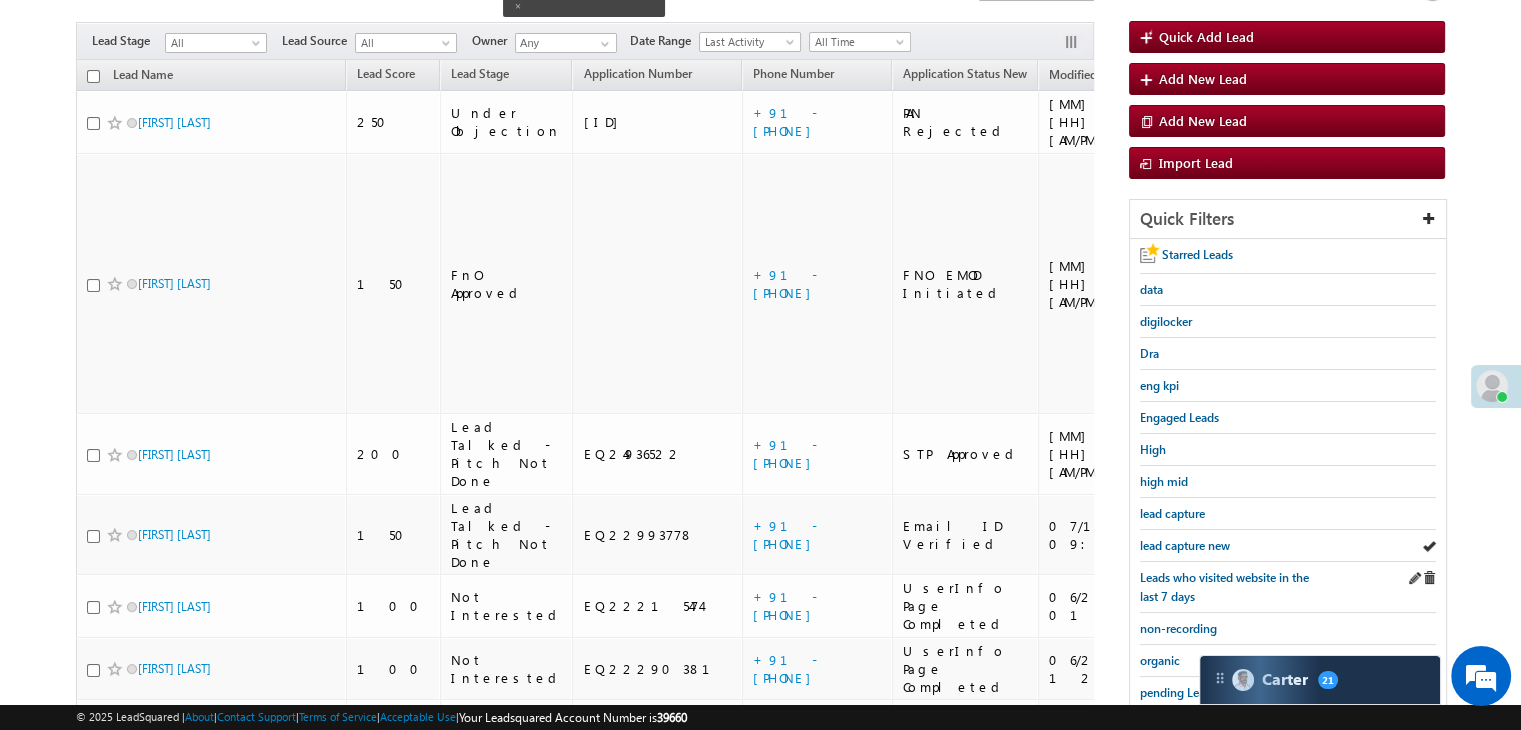 scroll, scrollTop: 0, scrollLeft: 0, axis: both 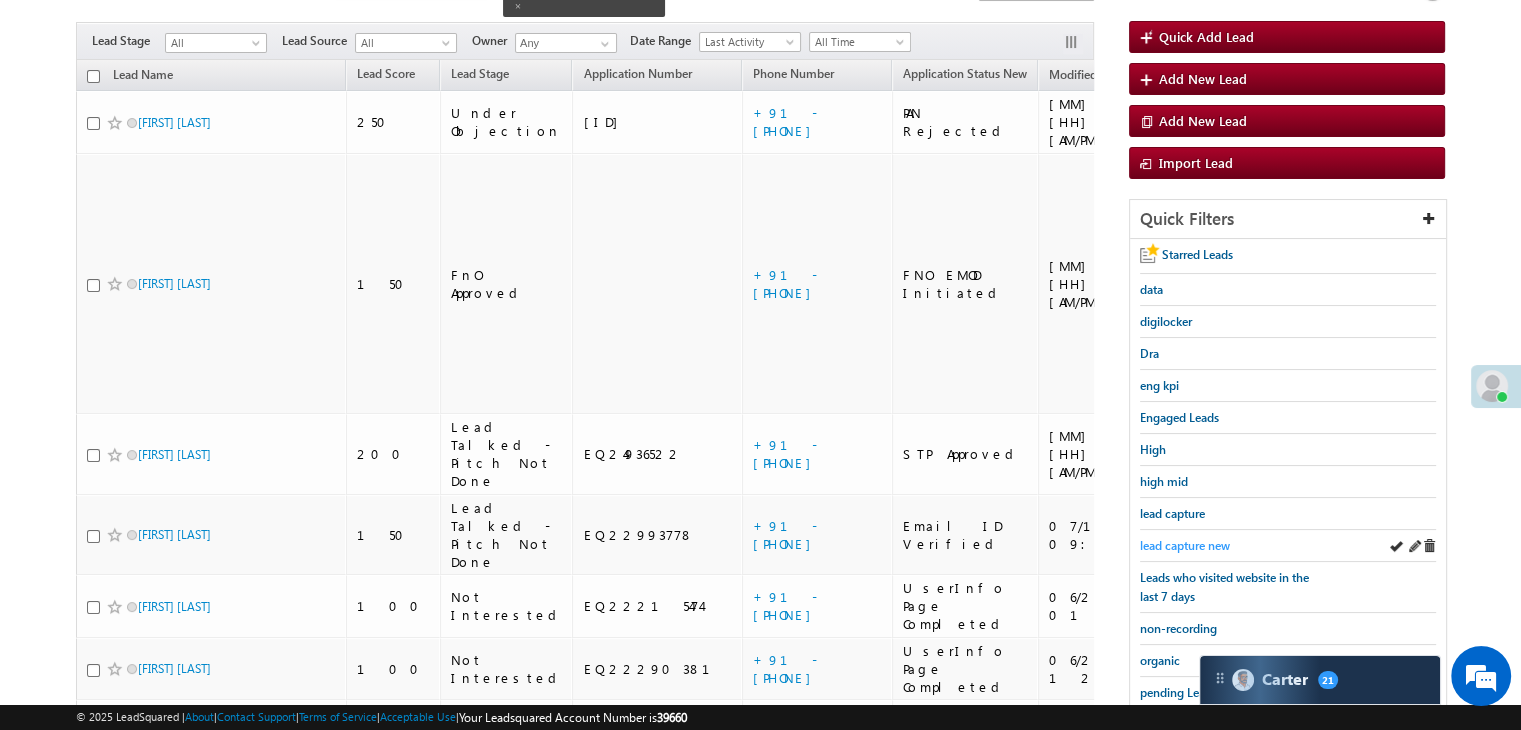 click on "lead capture new" at bounding box center [1185, 545] 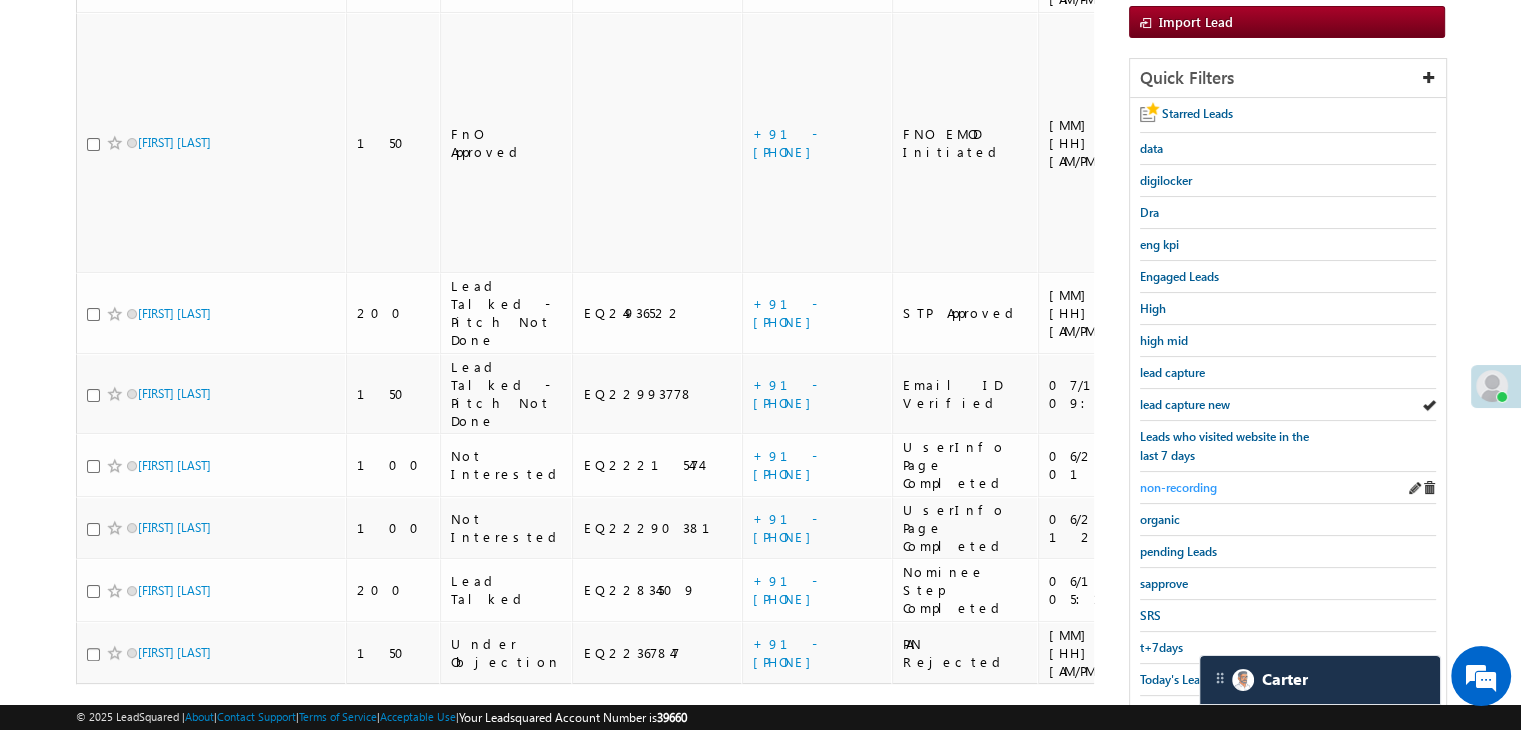 scroll, scrollTop: 363, scrollLeft: 0, axis: vertical 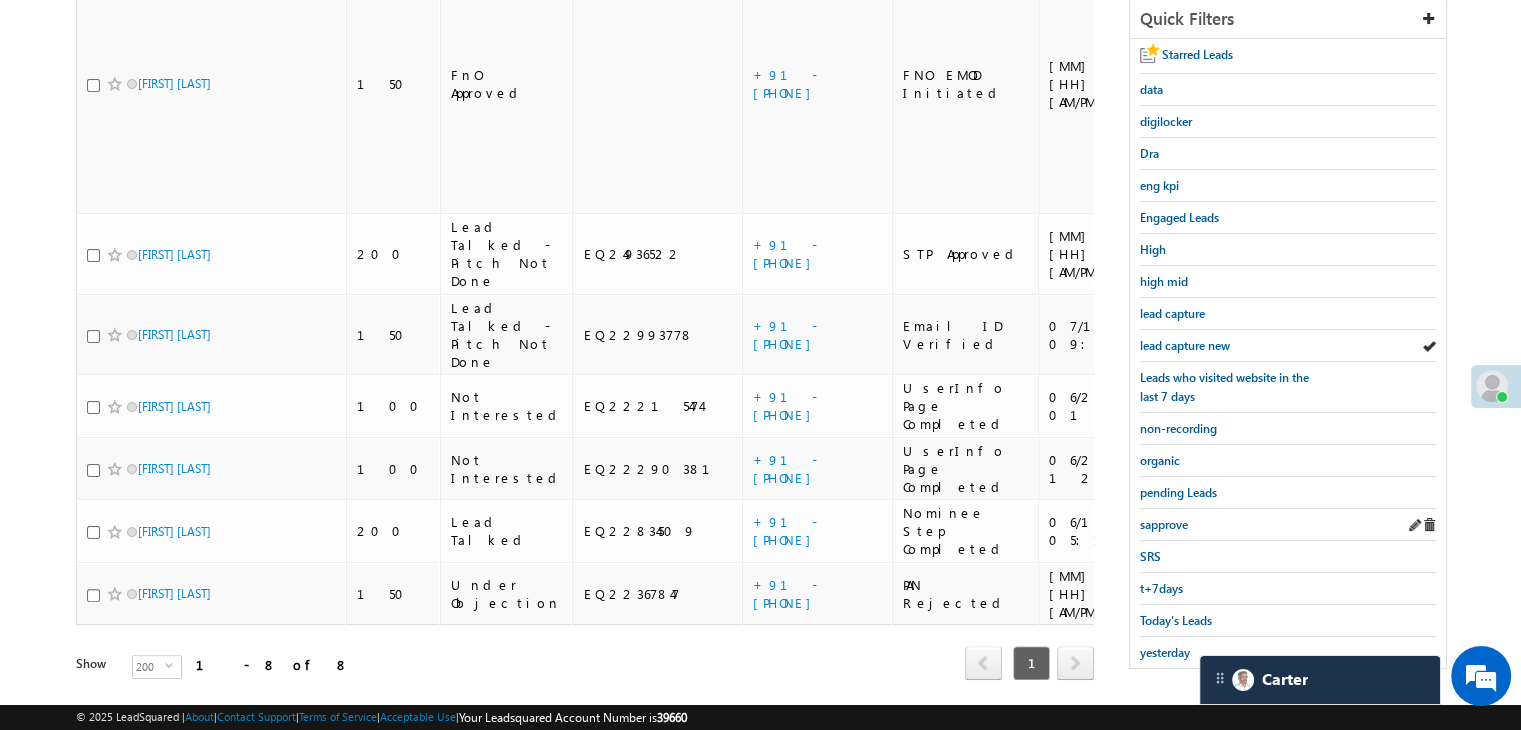 click on "sapprove" at bounding box center (1288, 525) 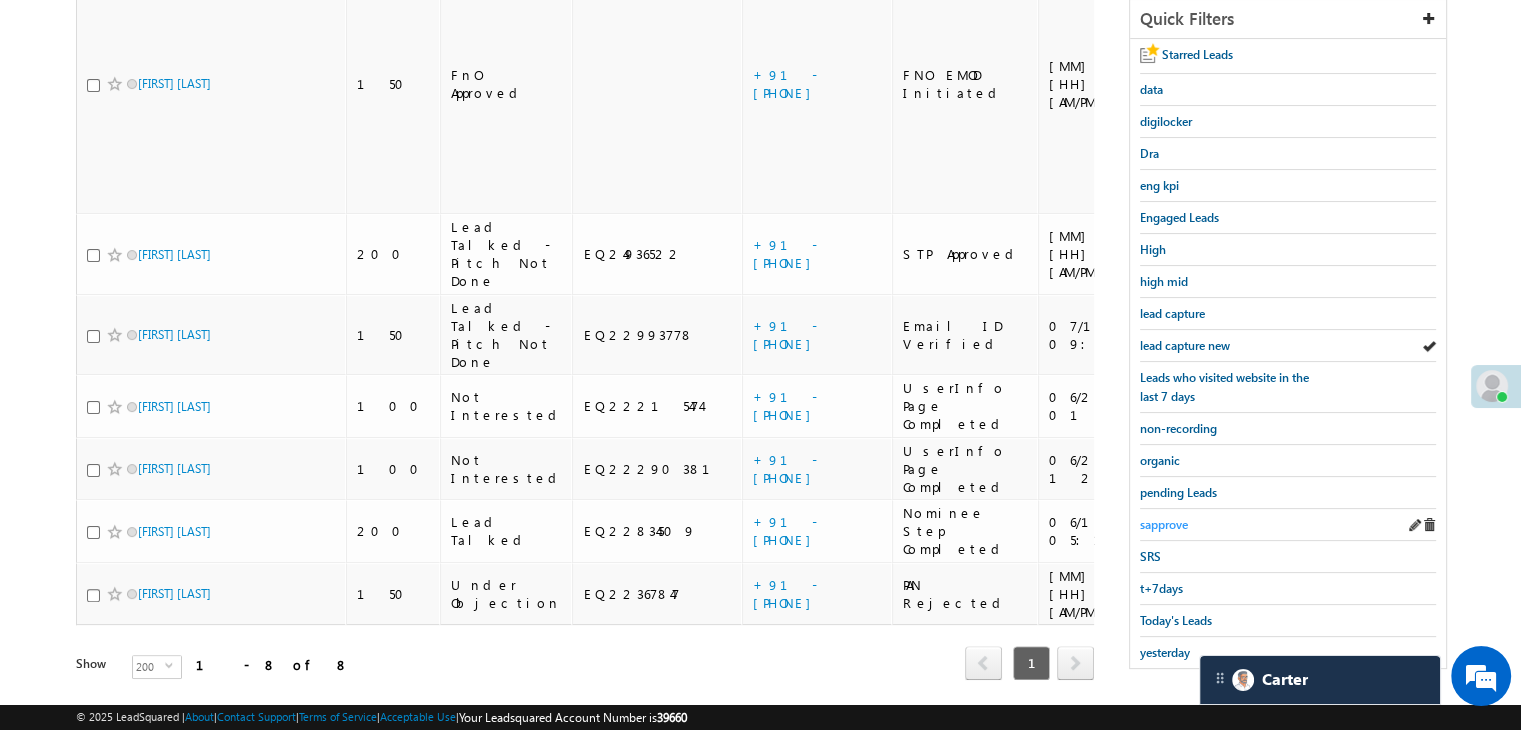 click on "sapprove" at bounding box center (1164, 524) 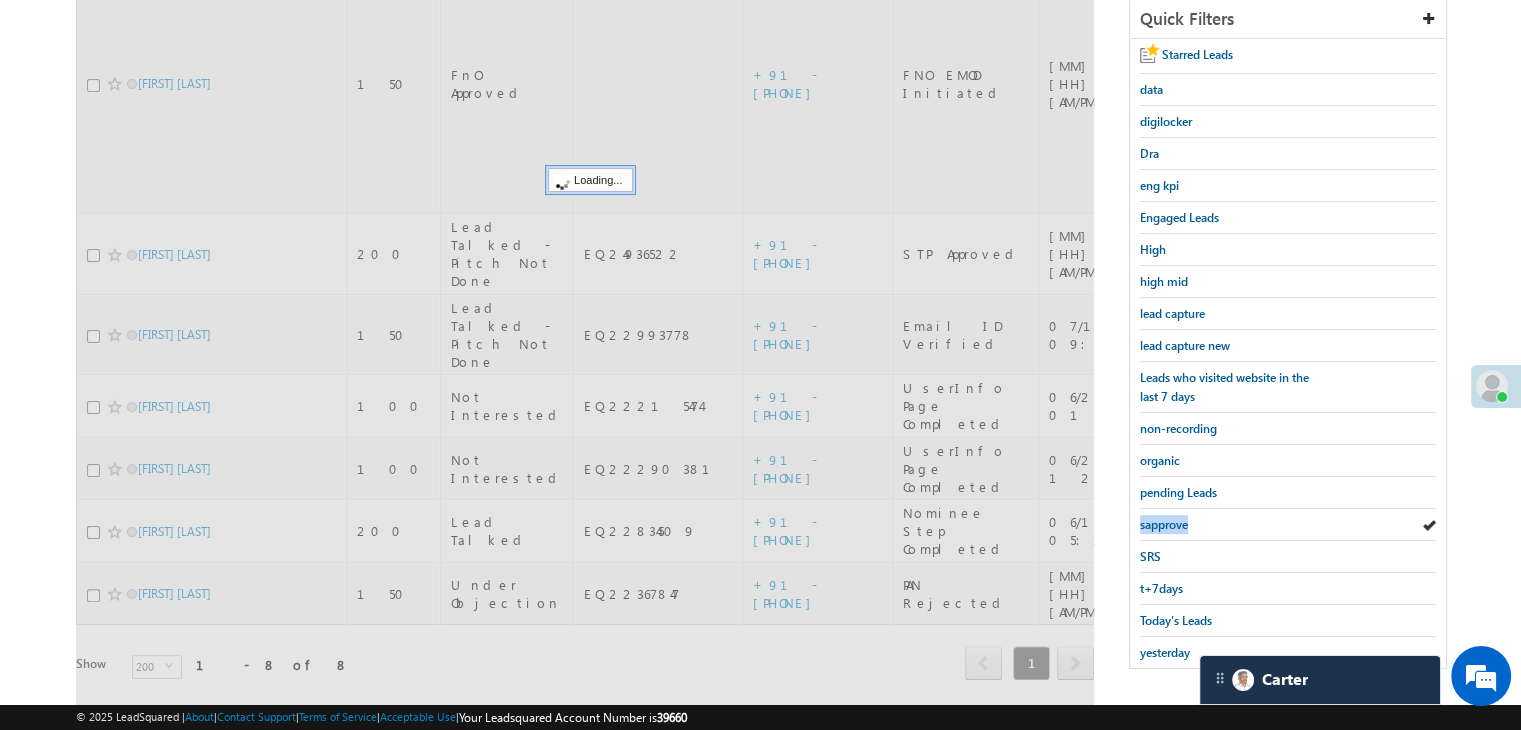 click on "sapprove" at bounding box center (1164, 524) 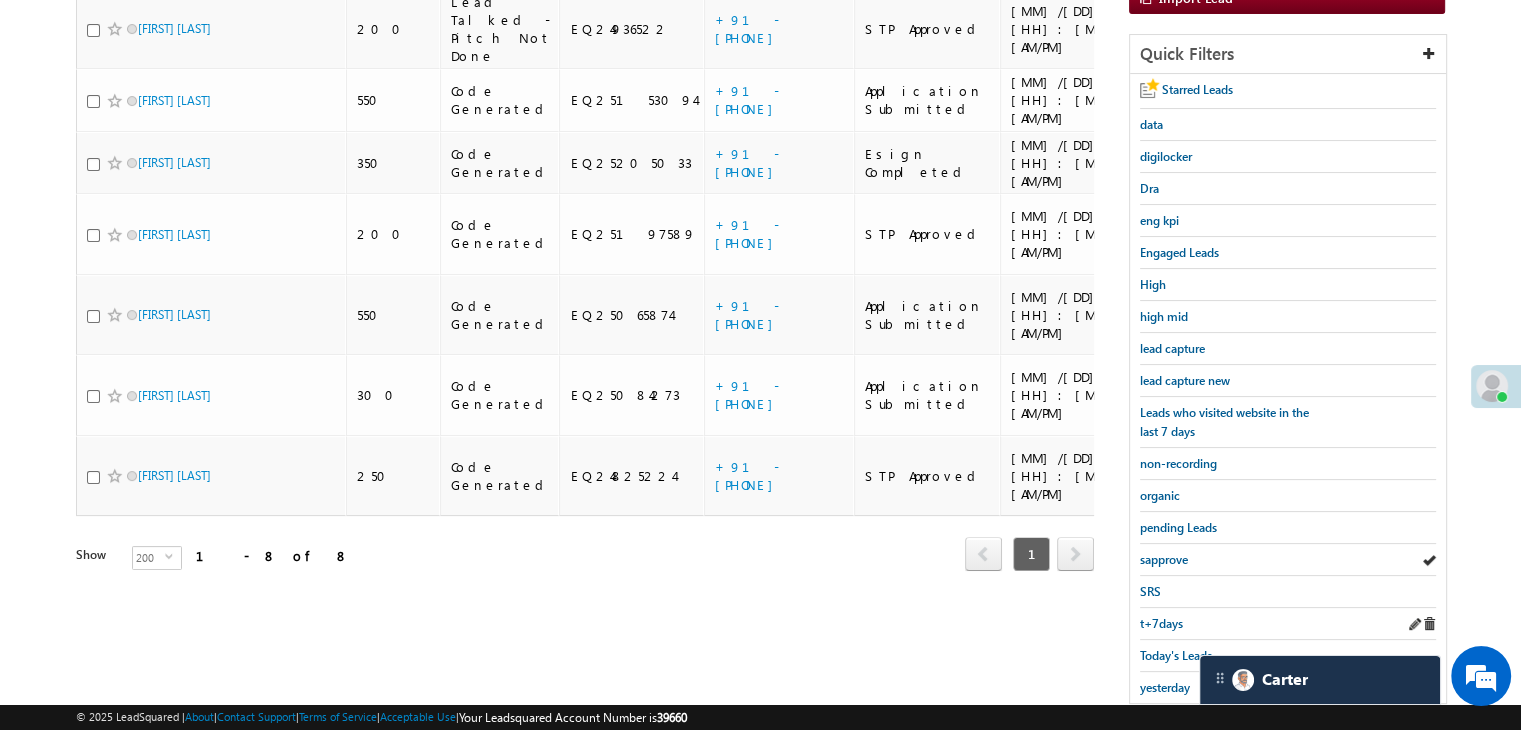 scroll, scrollTop: 363, scrollLeft: 0, axis: vertical 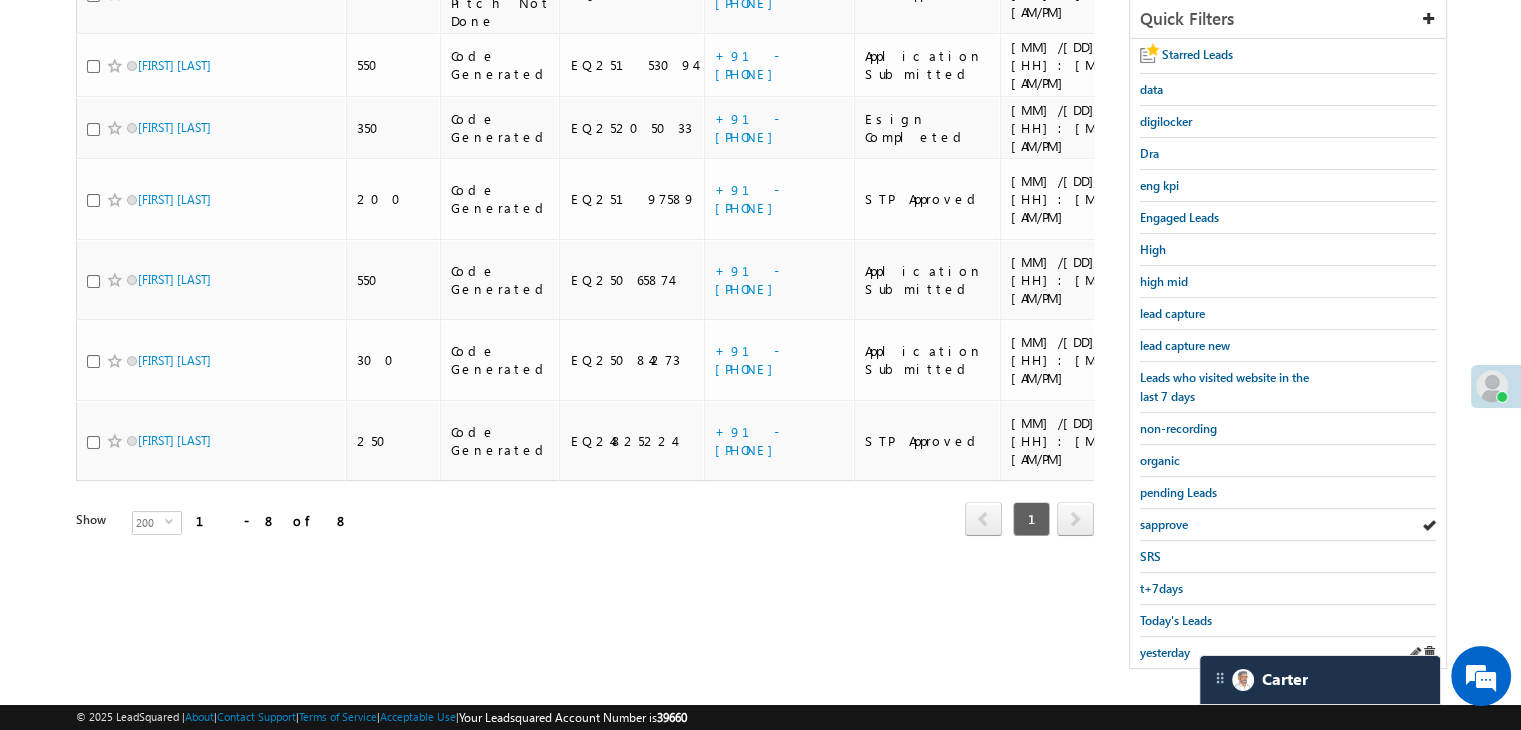 click on "yesterday" at bounding box center [1288, 652] 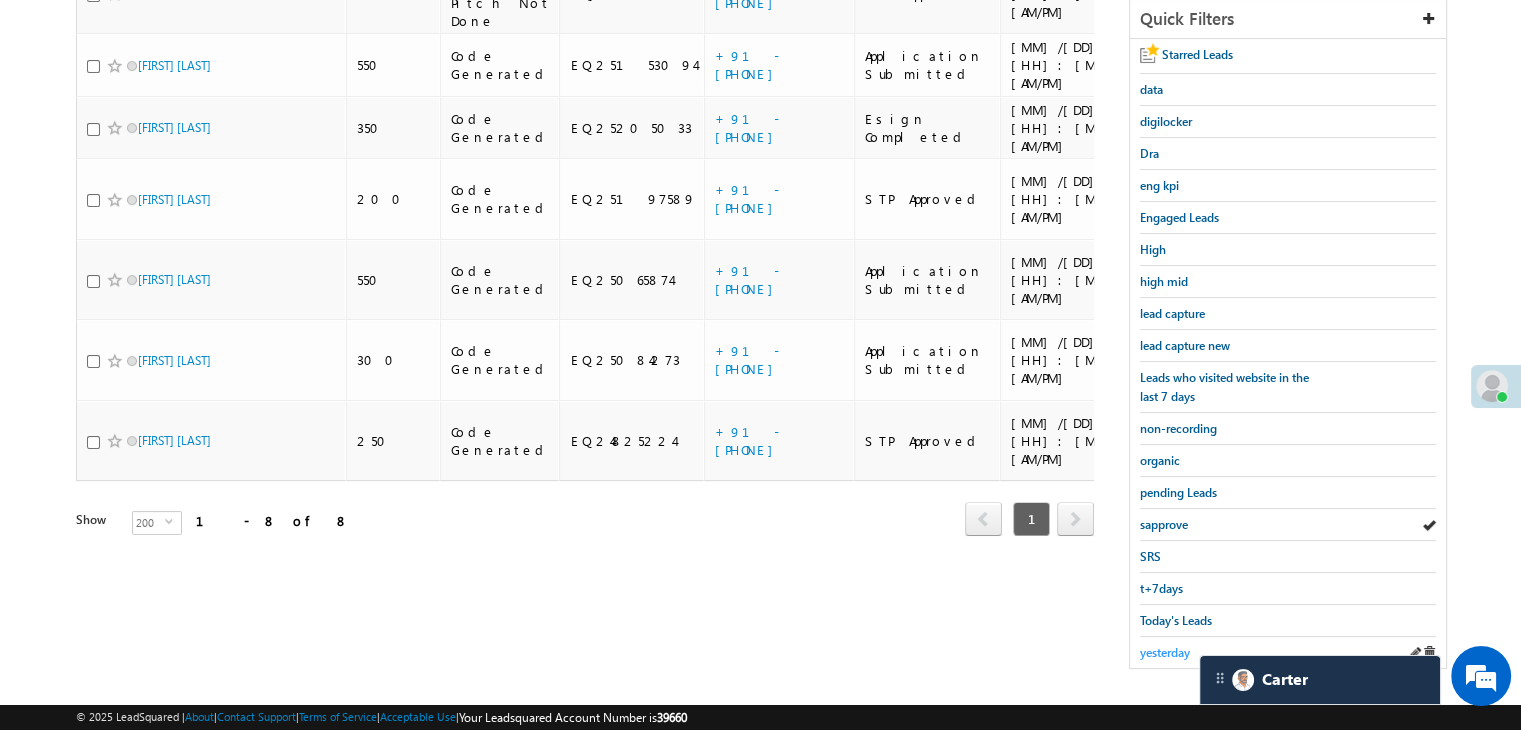 click on "yesterday" at bounding box center (1165, 652) 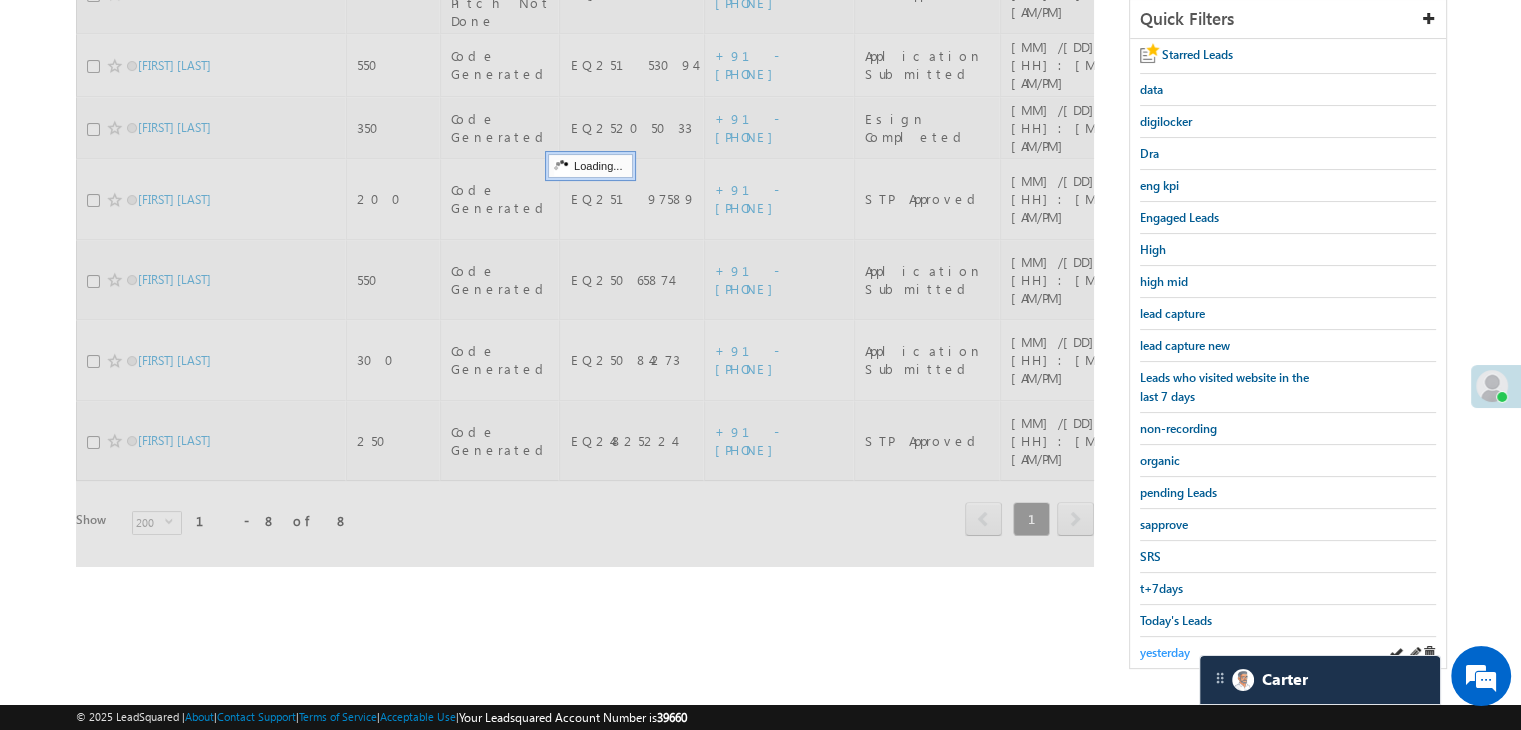click on "yesterday" at bounding box center [1165, 652] 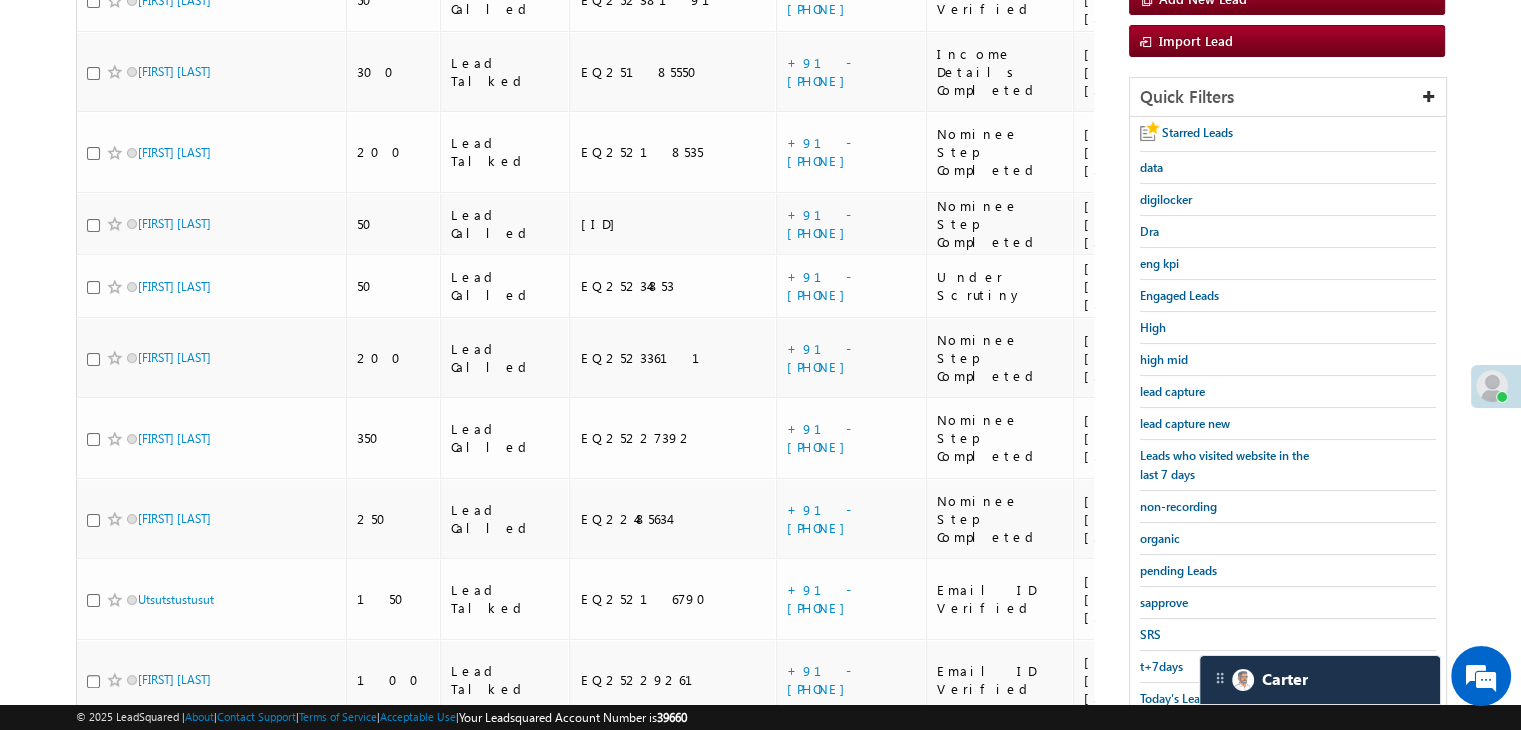 scroll, scrollTop: 63, scrollLeft: 0, axis: vertical 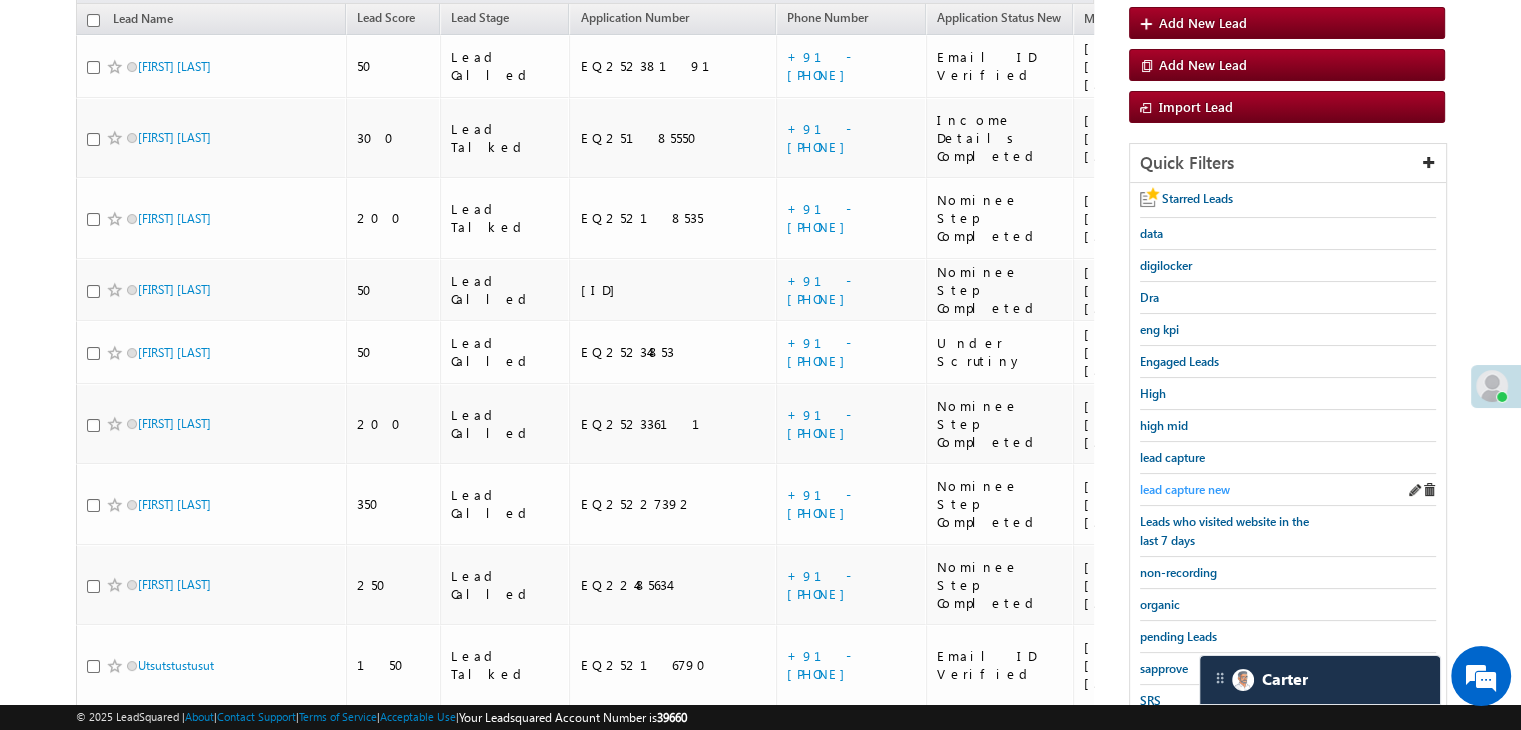 click on "lead capture new" at bounding box center [1185, 489] 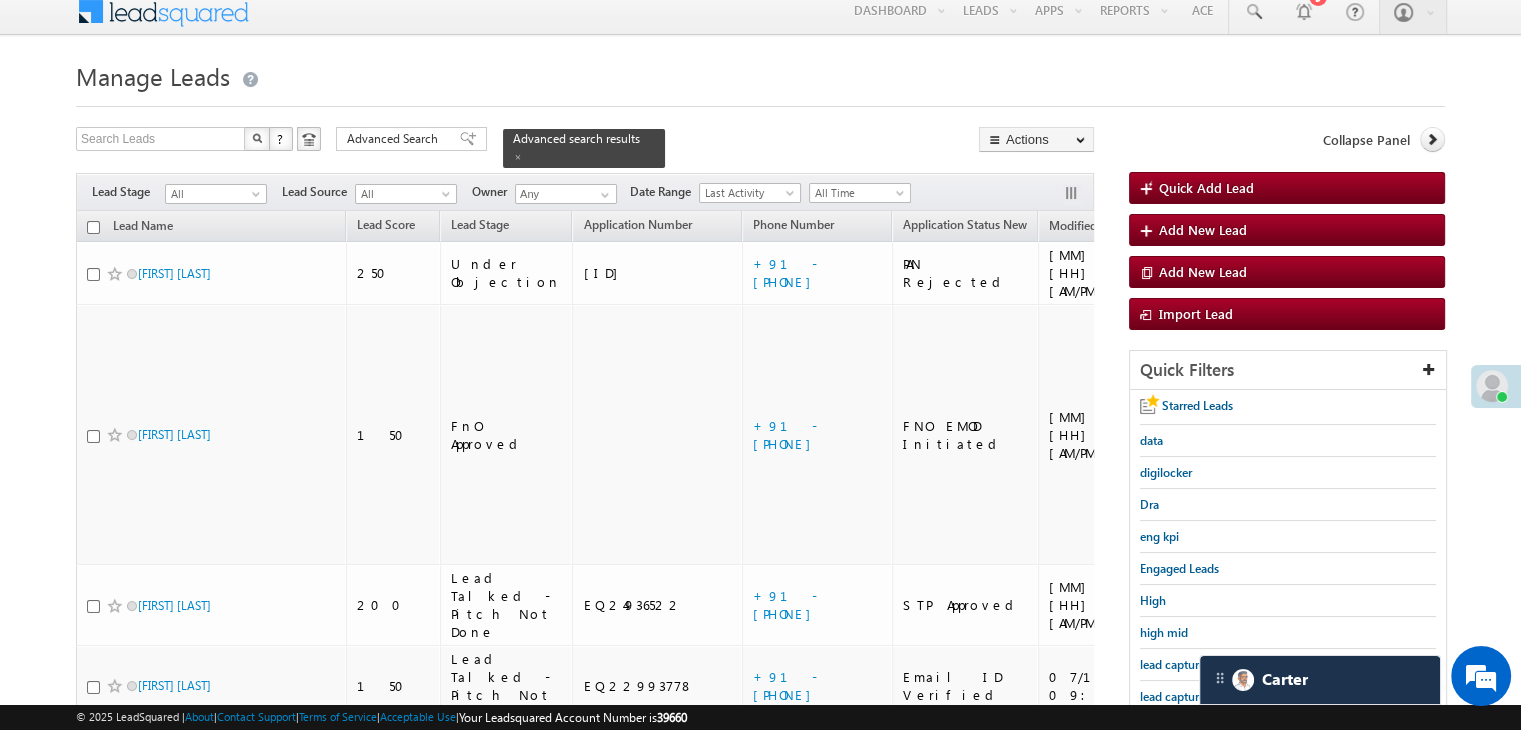 scroll, scrollTop: 100, scrollLeft: 0, axis: vertical 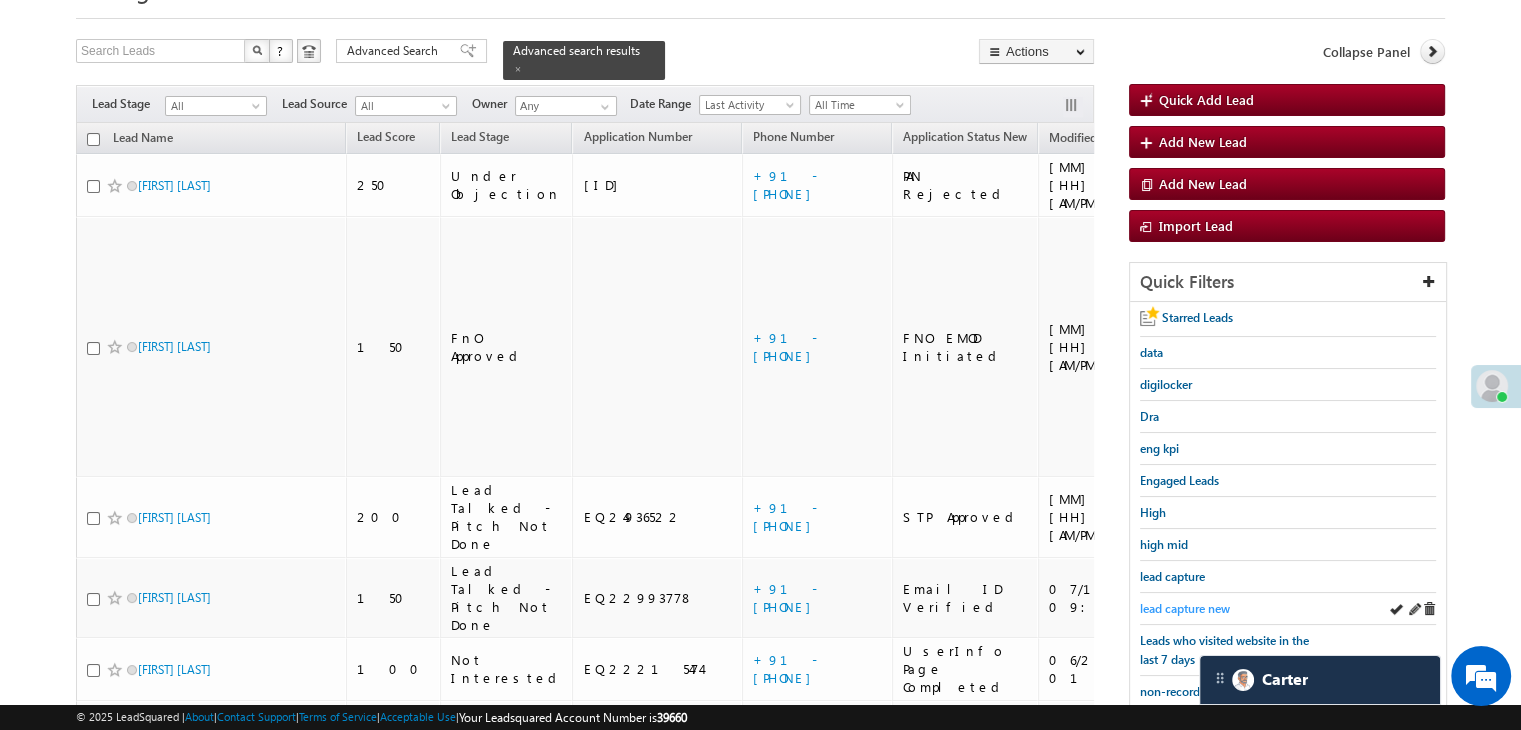 click on "lead capture new" at bounding box center (1185, 608) 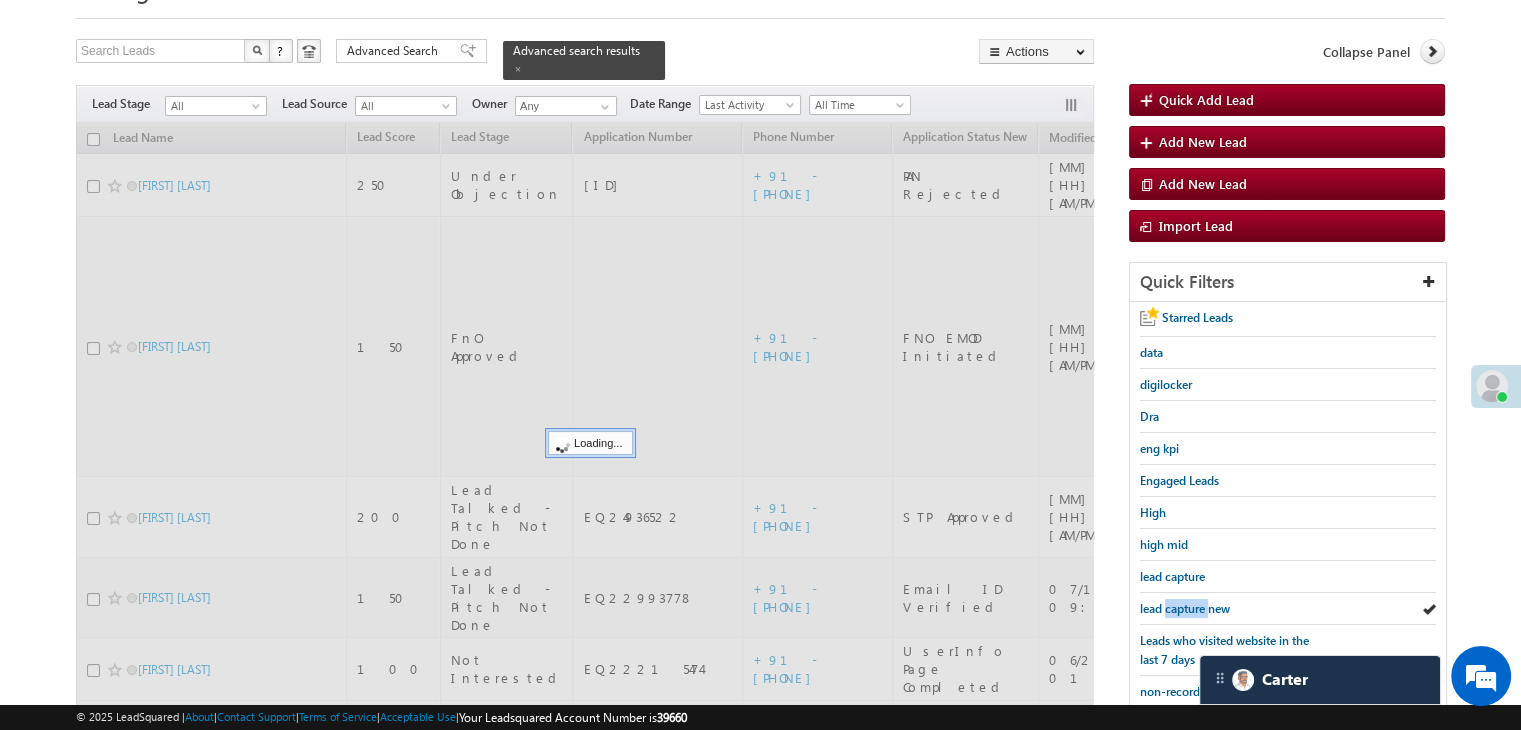 click on "lead capture new" at bounding box center [1185, 608] 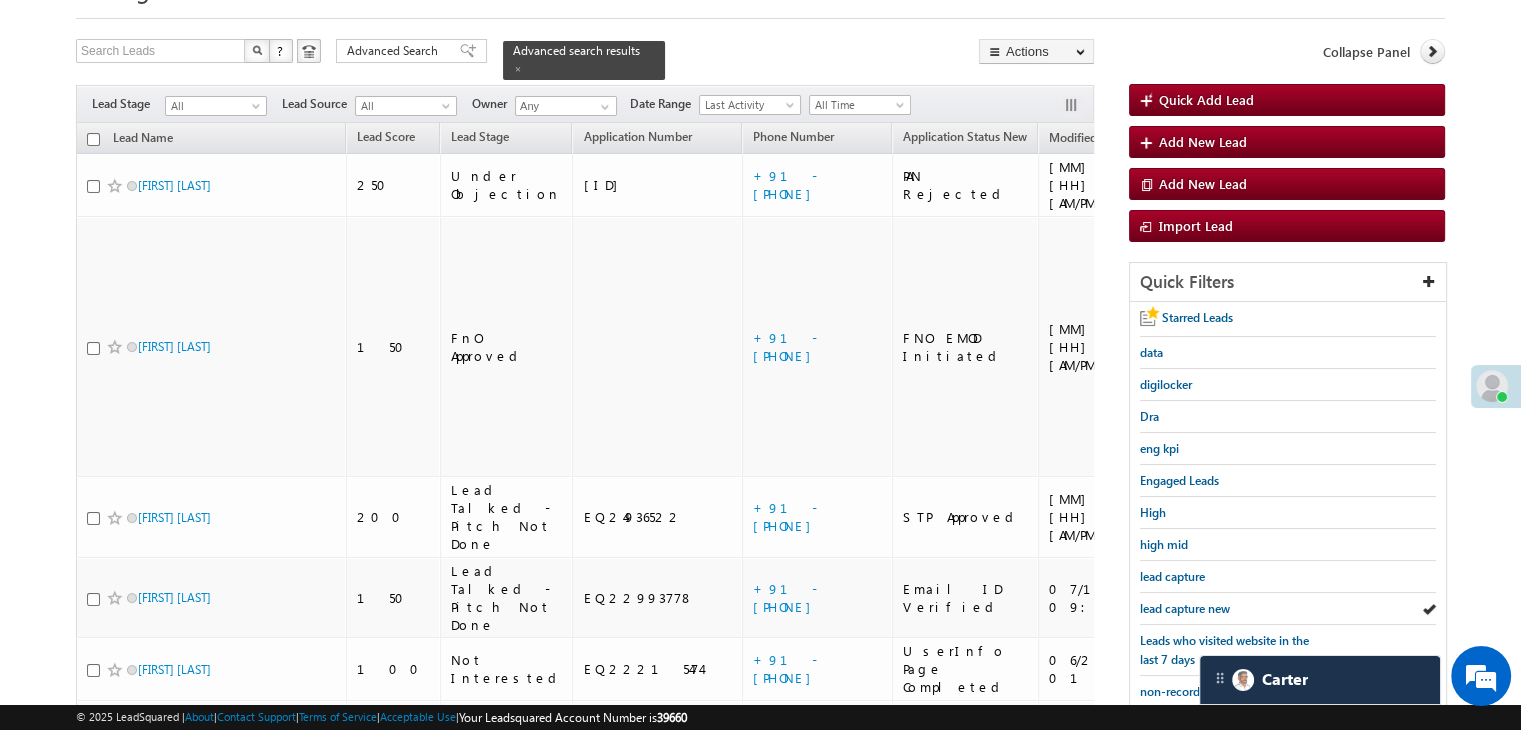 click on "lead capture new" at bounding box center (1185, 608) 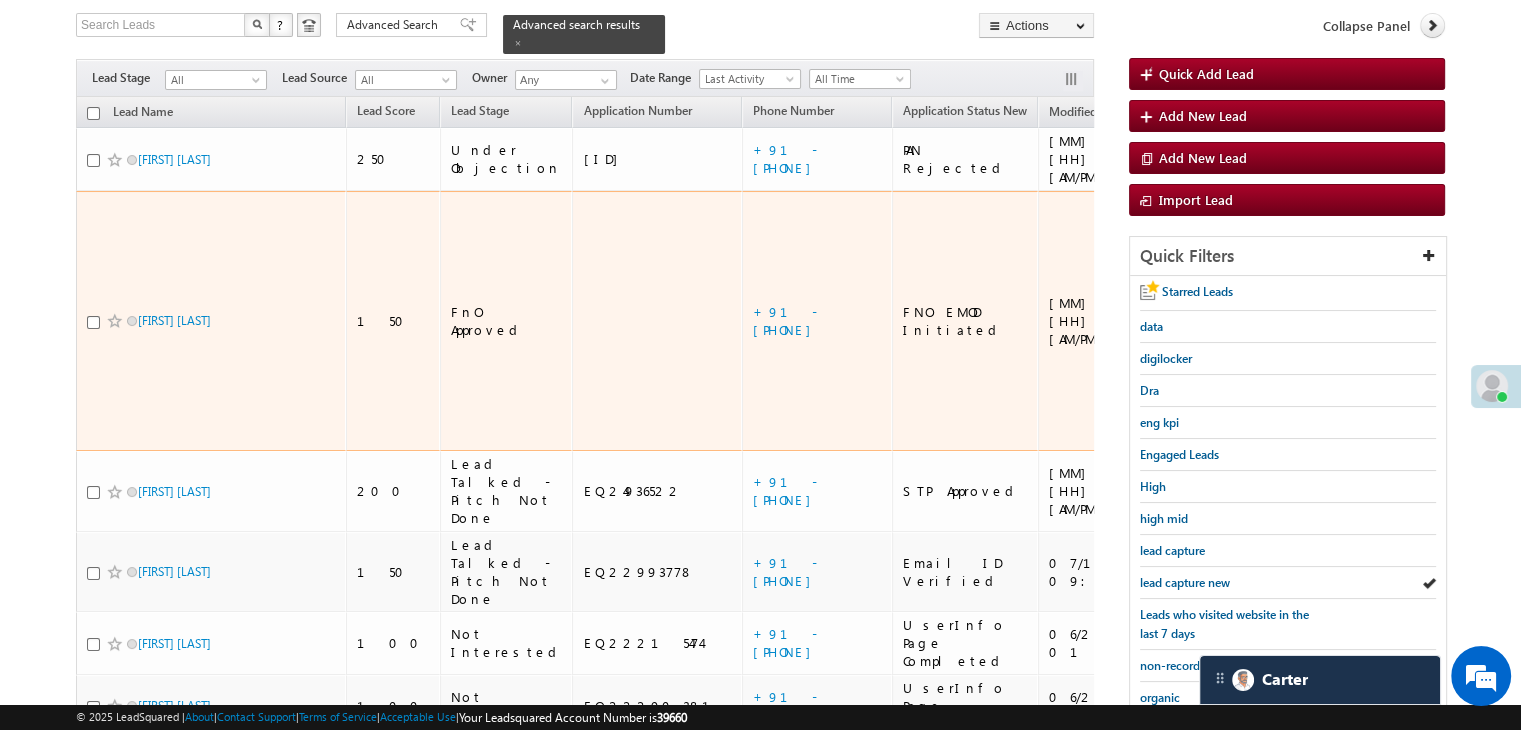 scroll, scrollTop: 200, scrollLeft: 0, axis: vertical 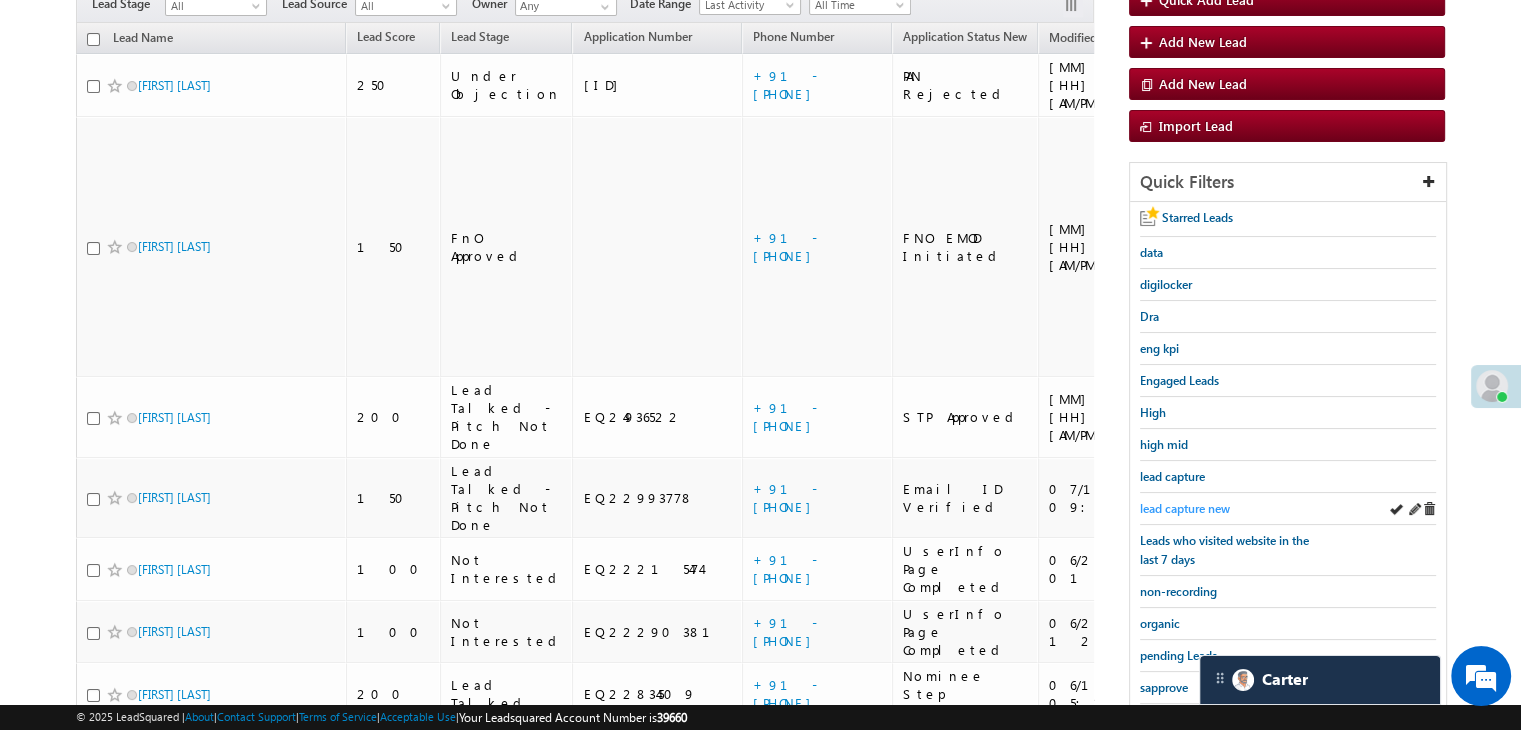 click on "lead capture new" at bounding box center [1185, 508] 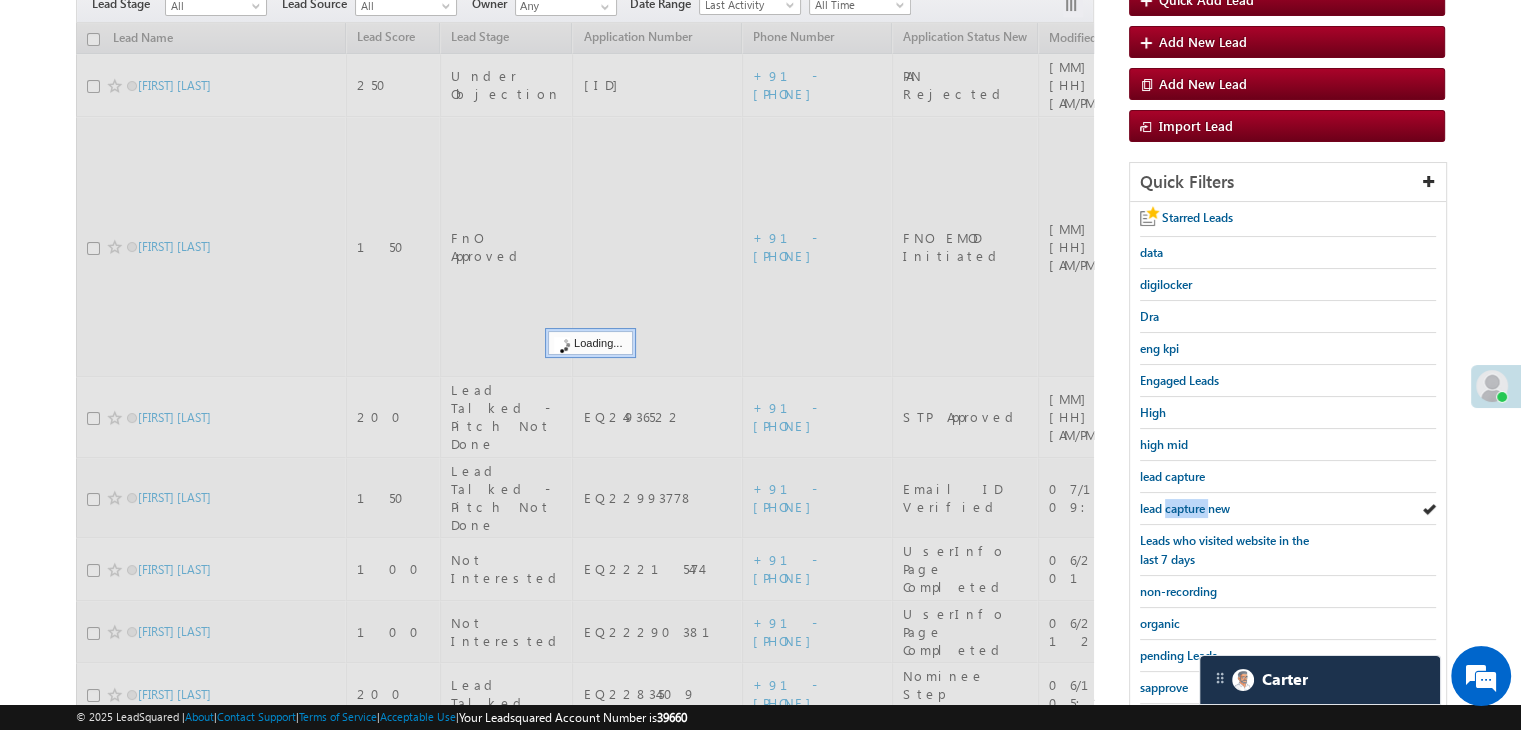 click on "lead capture new" at bounding box center [1185, 508] 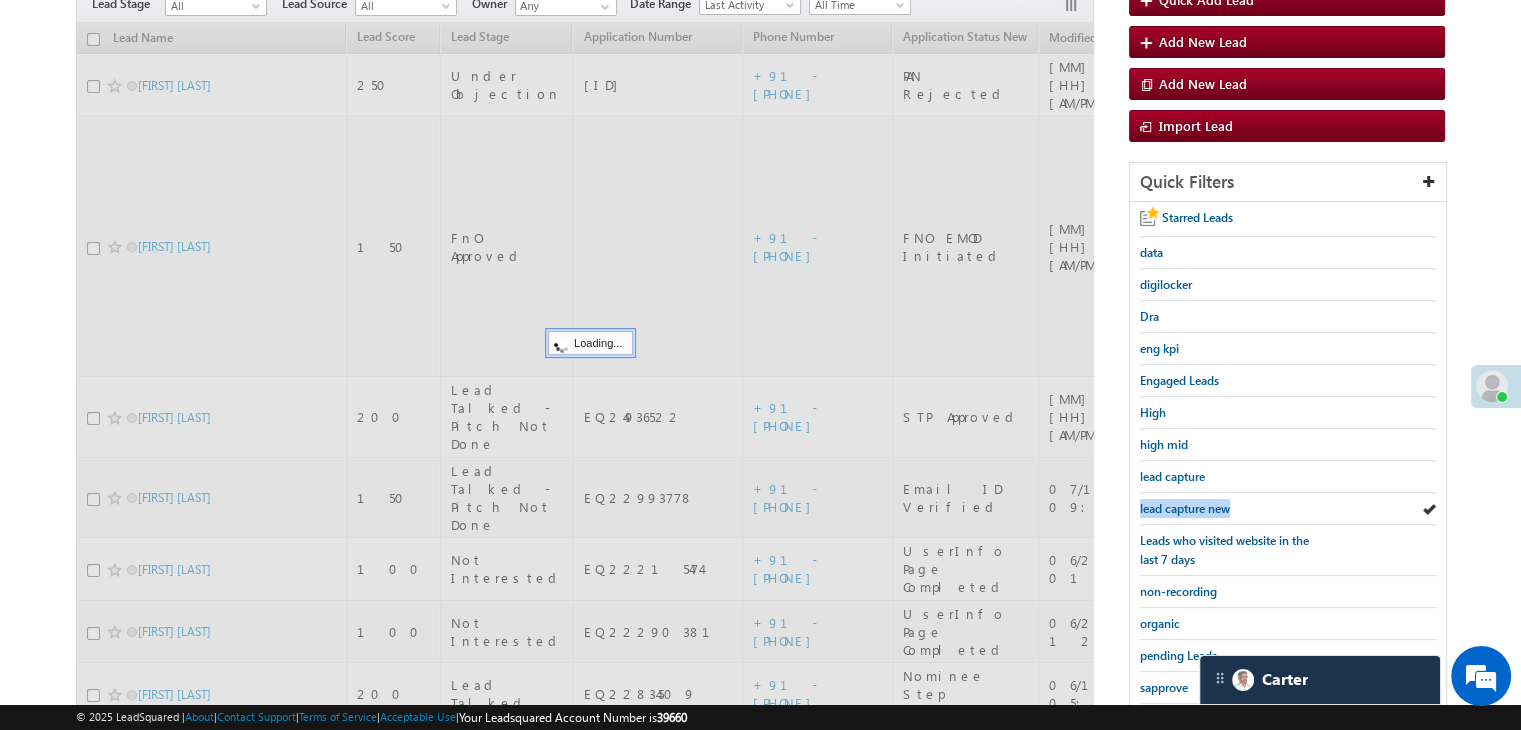 click on "lead capture new" at bounding box center (1185, 508) 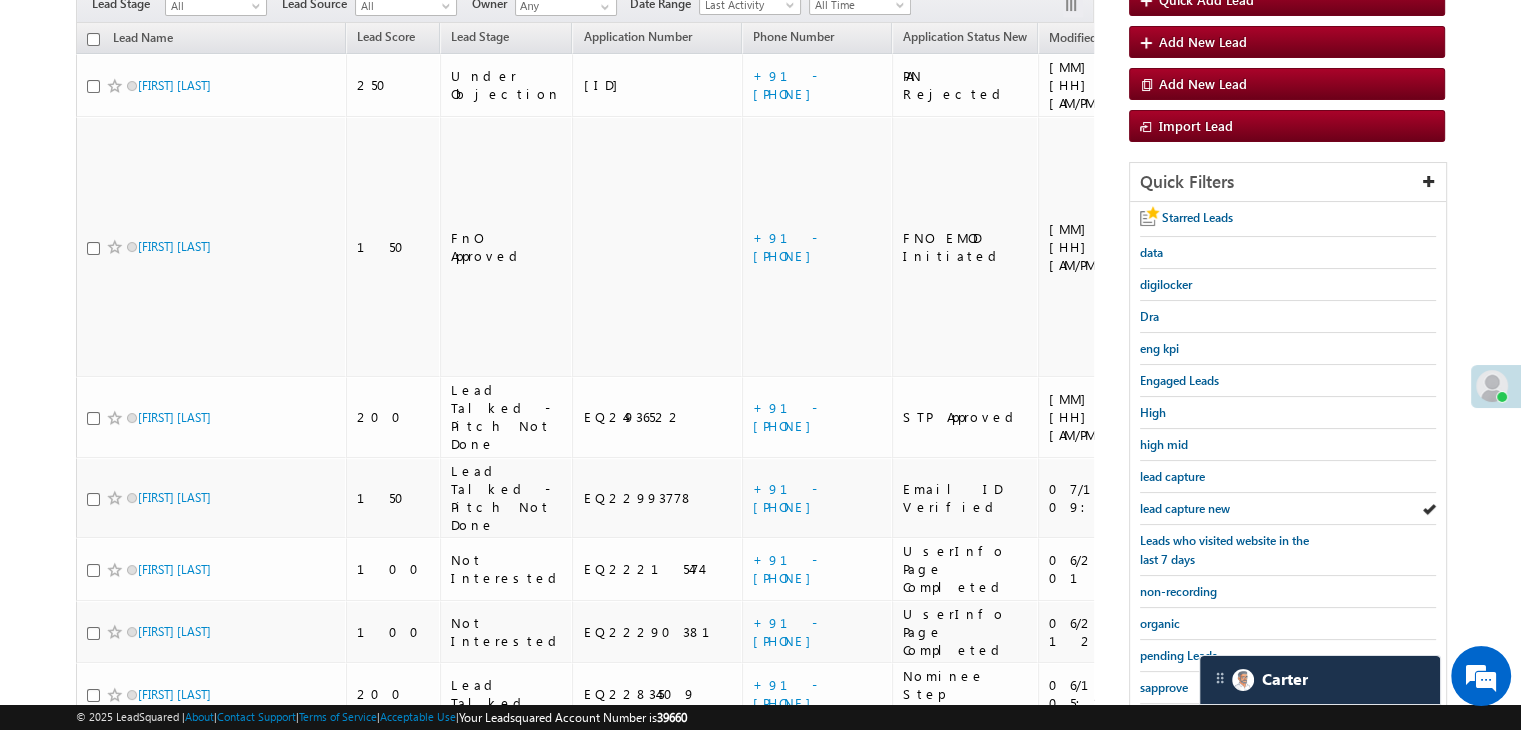click on "lead capture new" at bounding box center [1185, 508] 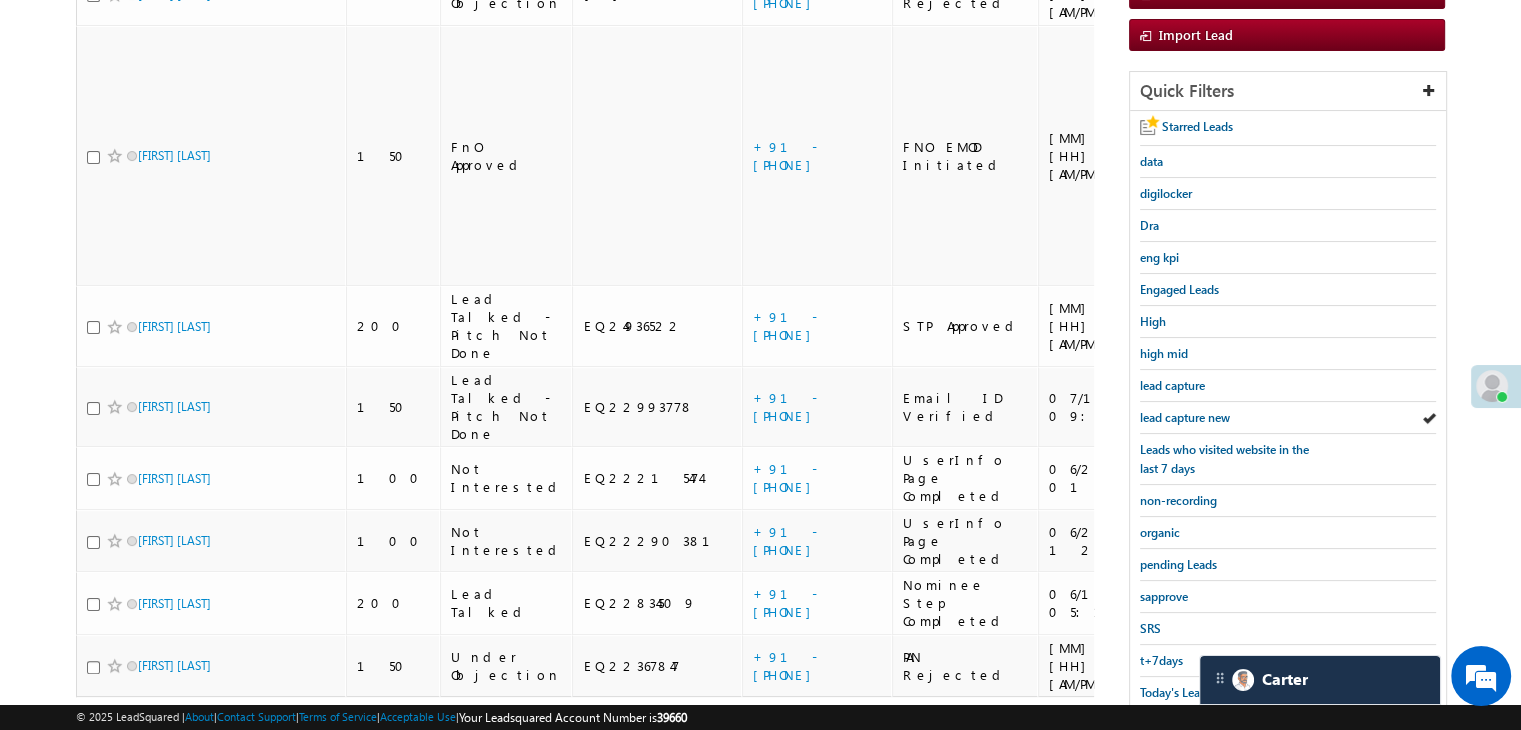 scroll, scrollTop: 363, scrollLeft: 0, axis: vertical 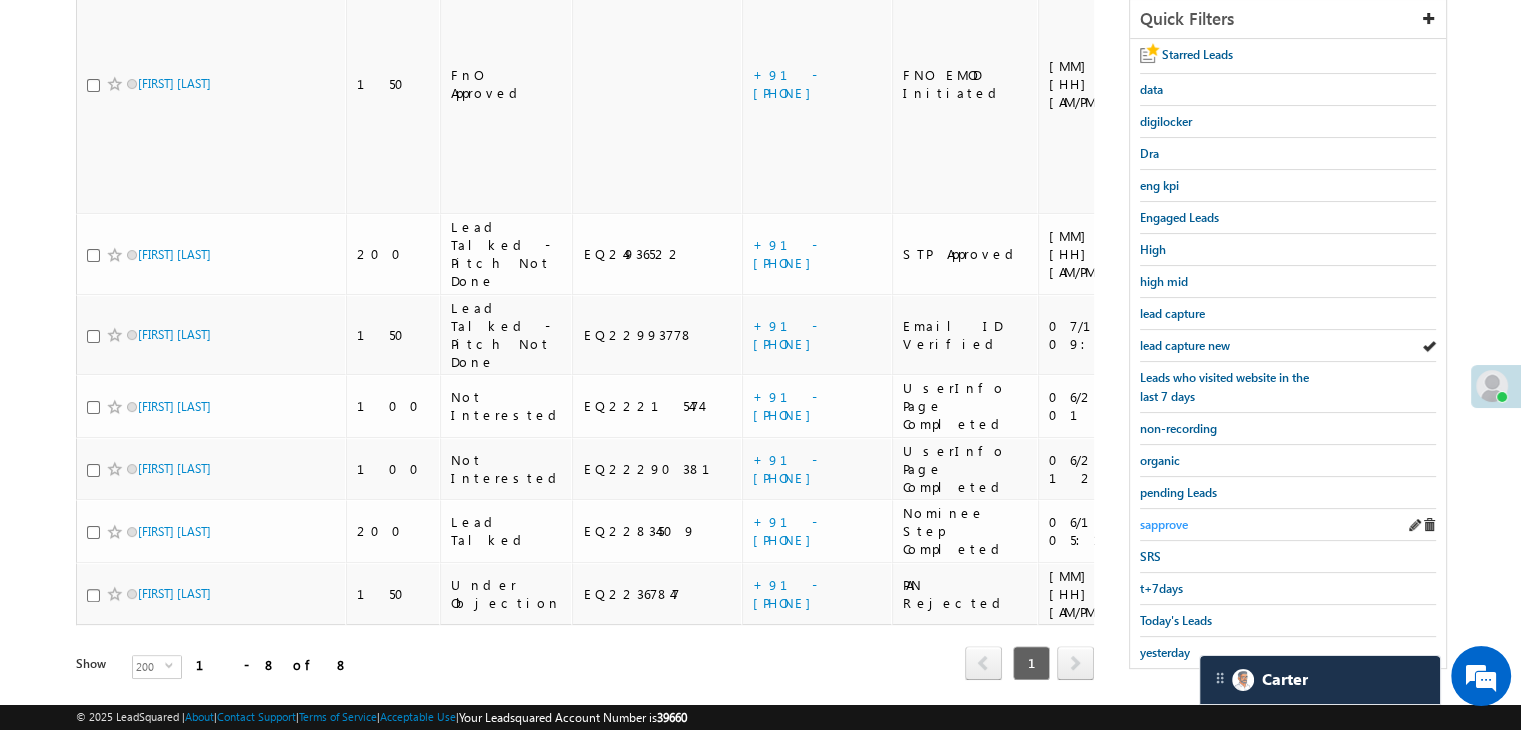 click on "sapprove" at bounding box center [1164, 524] 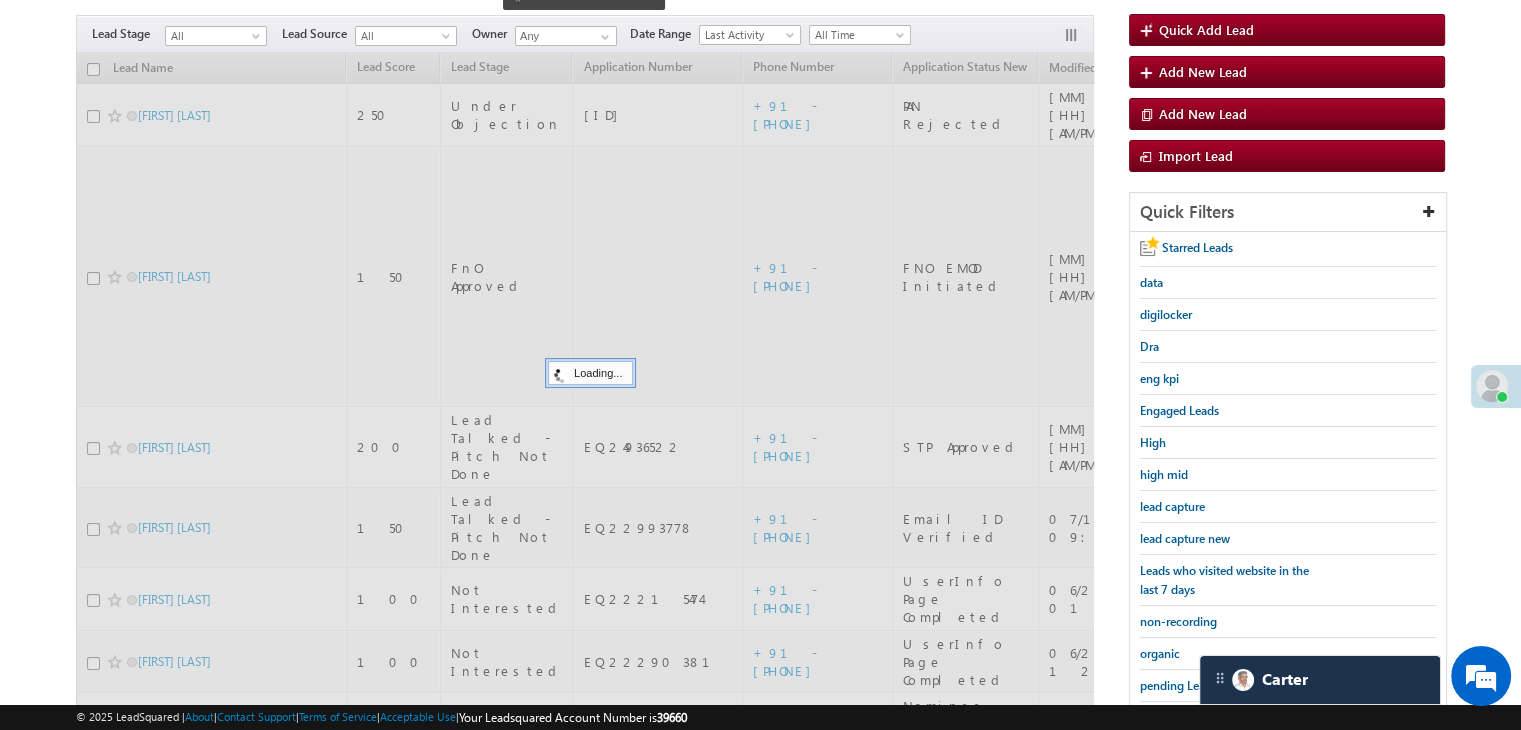 scroll, scrollTop: 163, scrollLeft: 0, axis: vertical 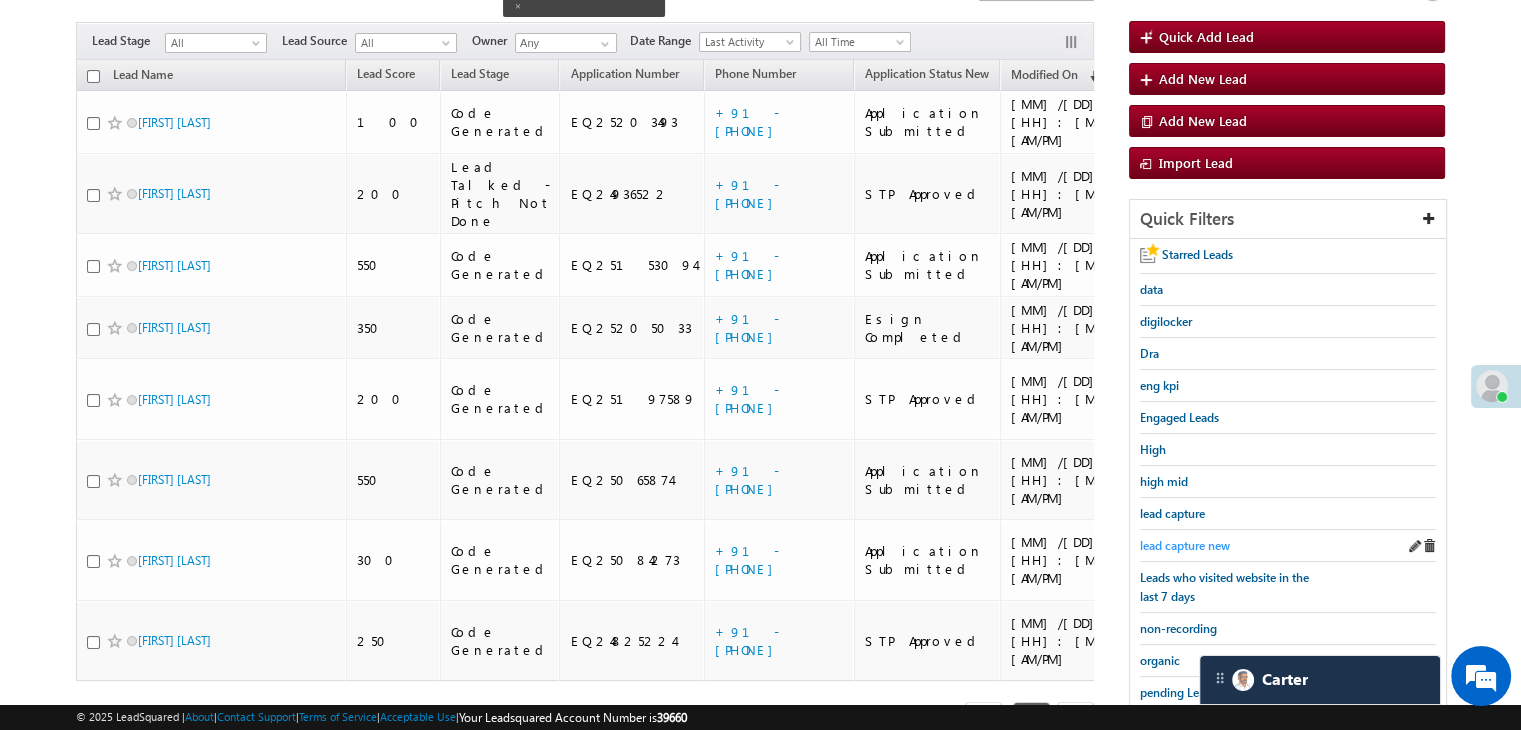 click on "lead capture new" at bounding box center [1185, 545] 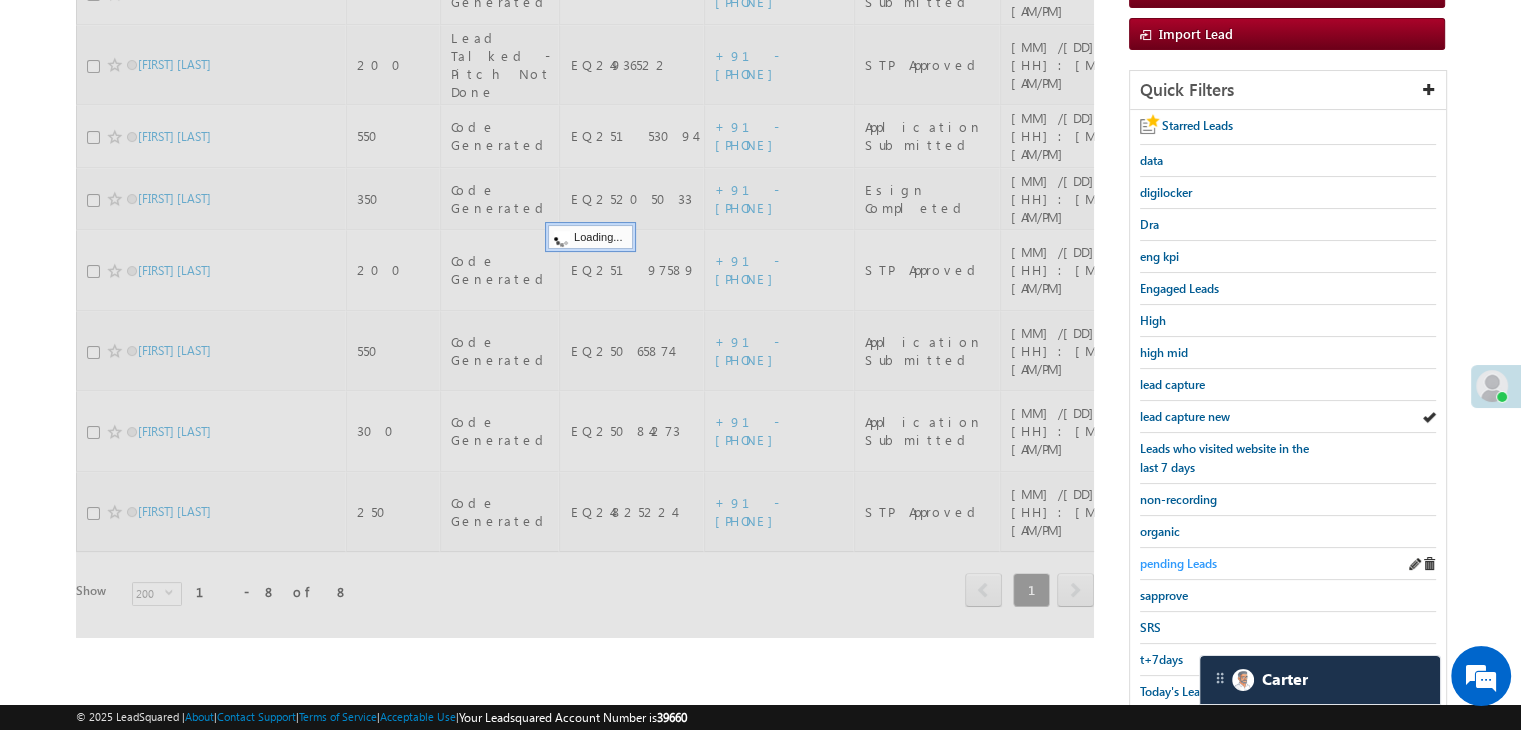 scroll, scrollTop: 363, scrollLeft: 0, axis: vertical 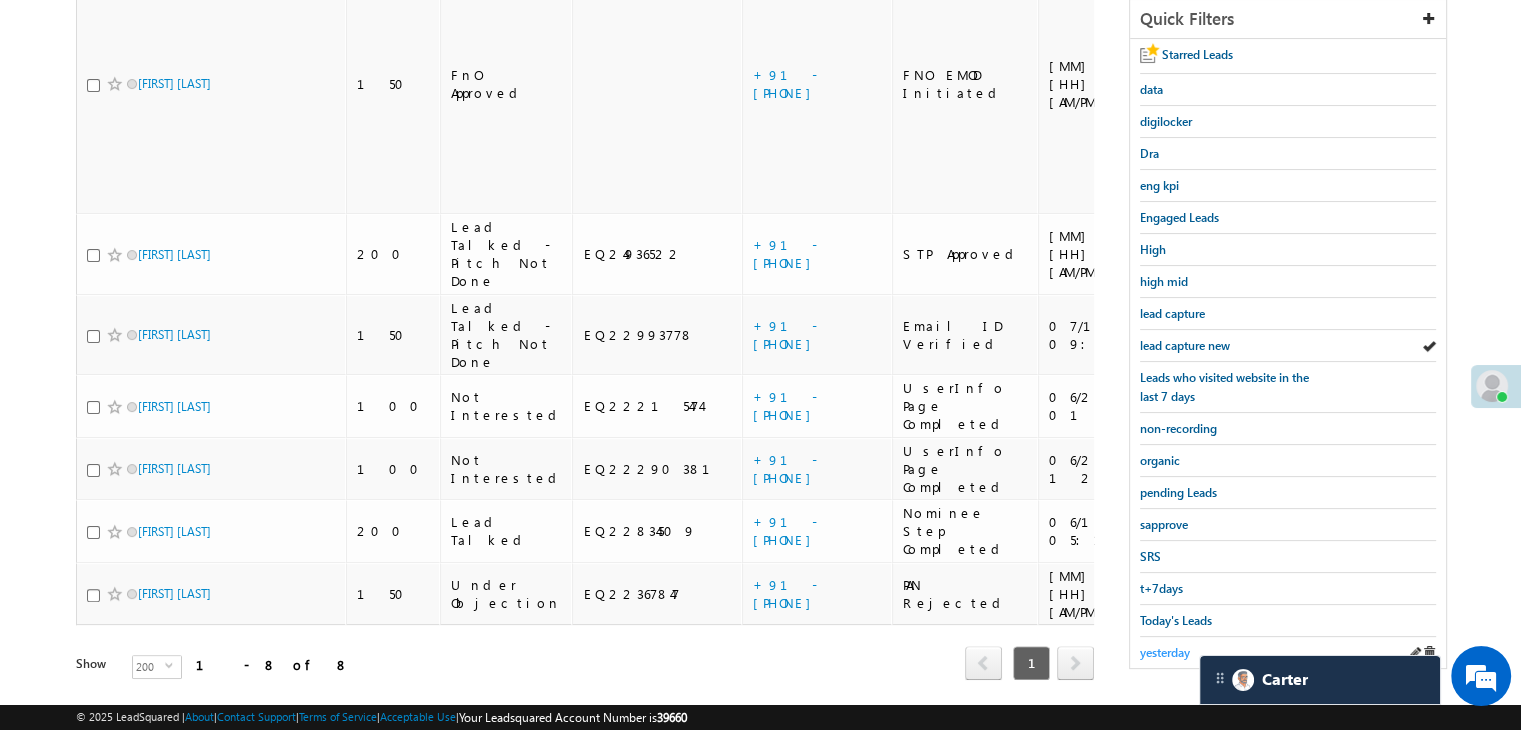 click on "yesterday" at bounding box center (1165, 652) 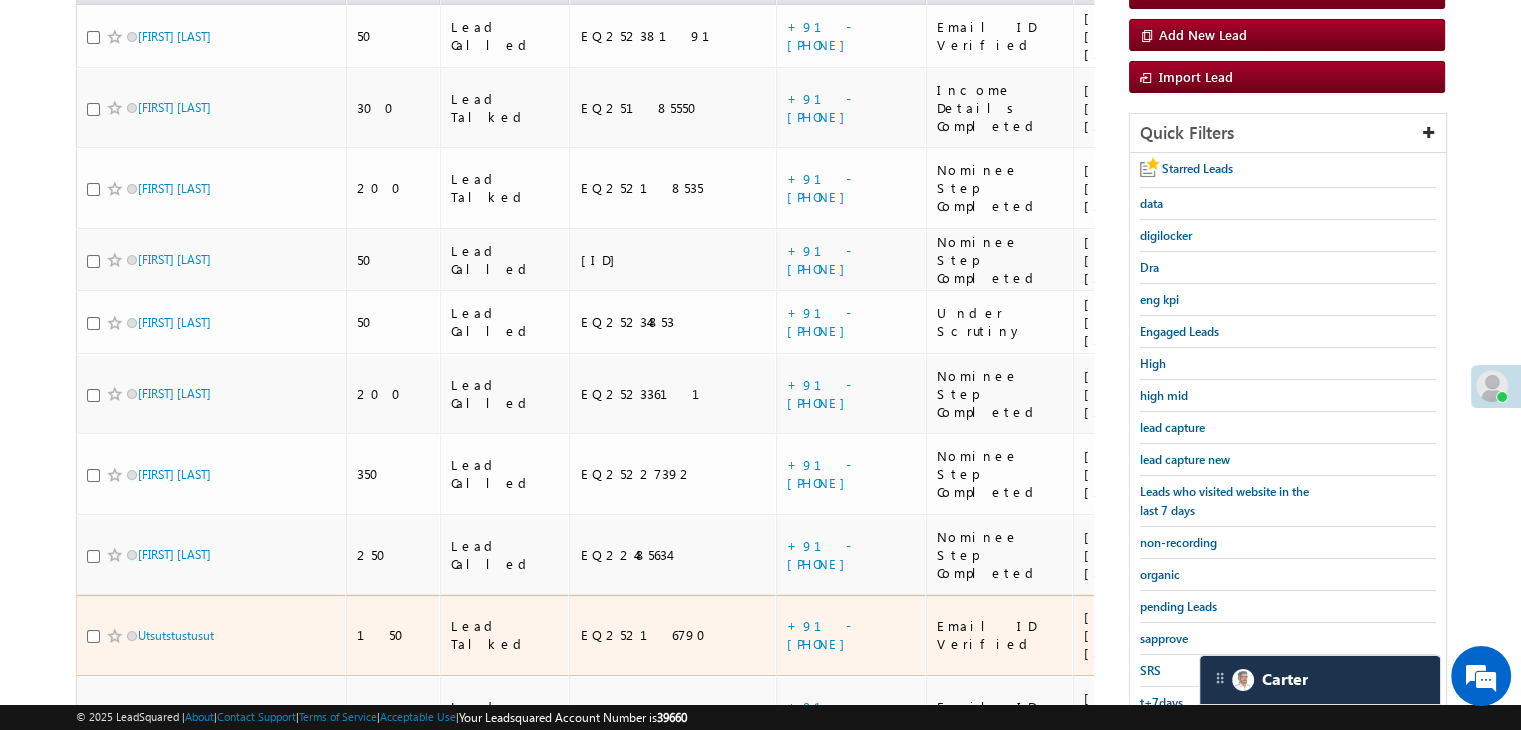 scroll, scrollTop: 463, scrollLeft: 0, axis: vertical 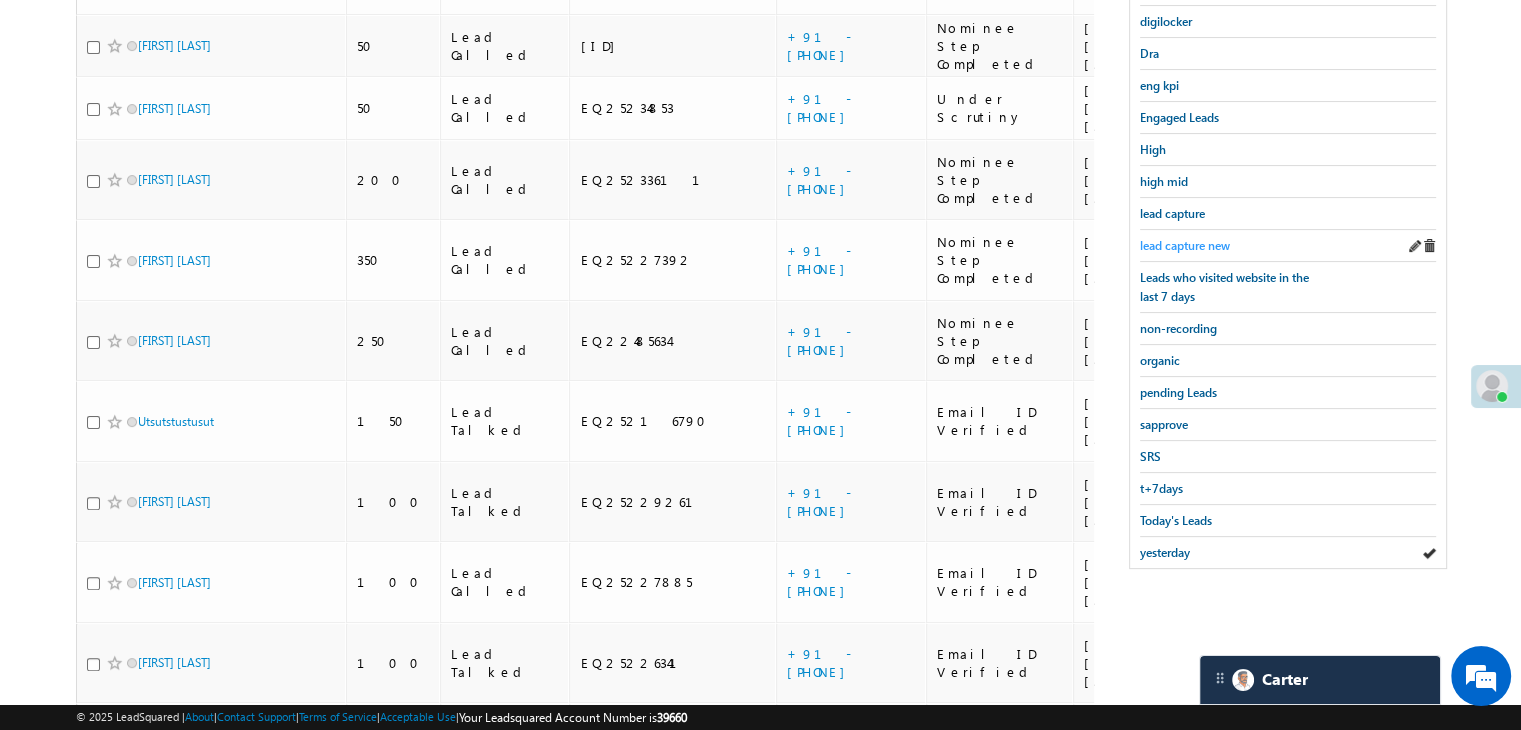 click on "lead capture new" at bounding box center (1185, 245) 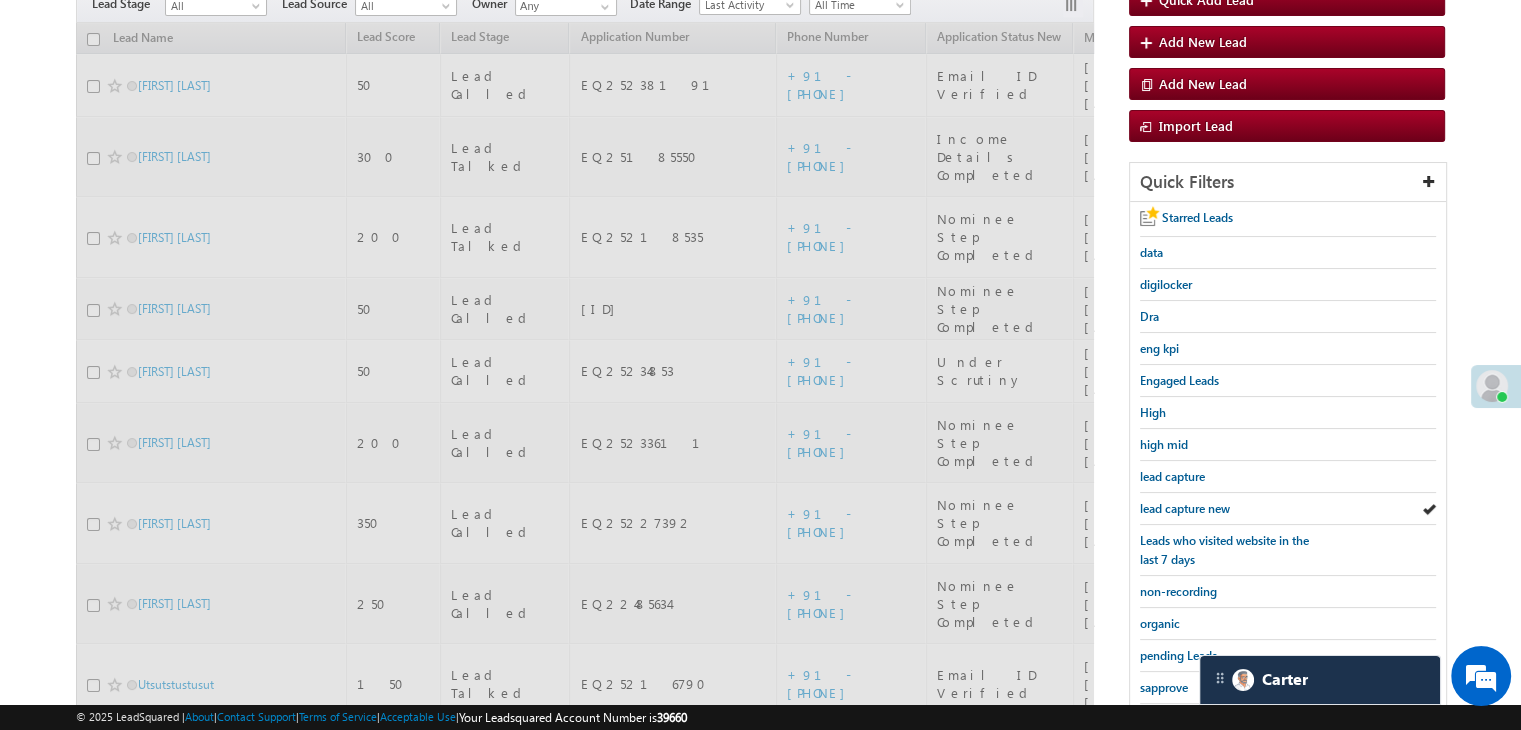 scroll, scrollTop: 163, scrollLeft: 0, axis: vertical 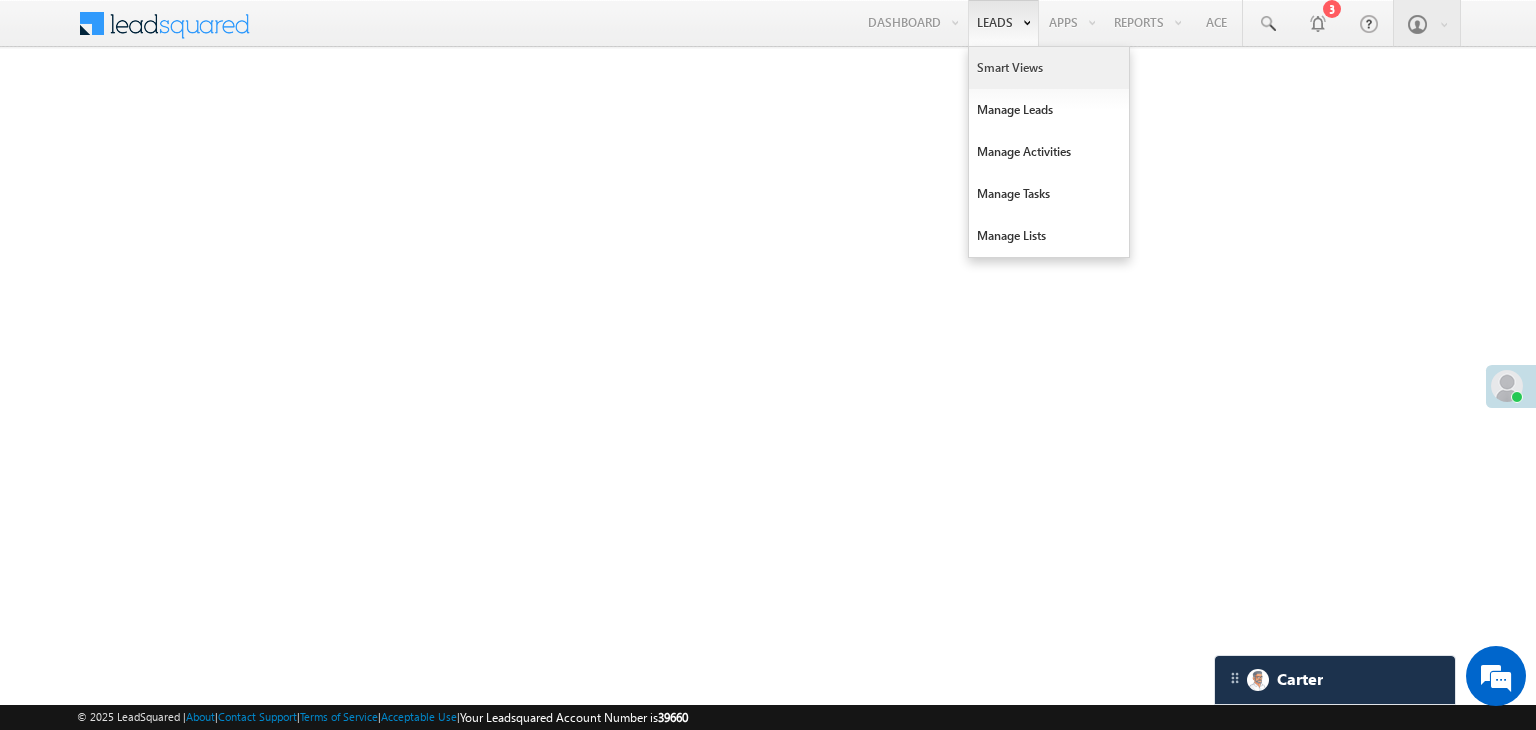 click on "Smart Views" at bounding box center [1049, 68] 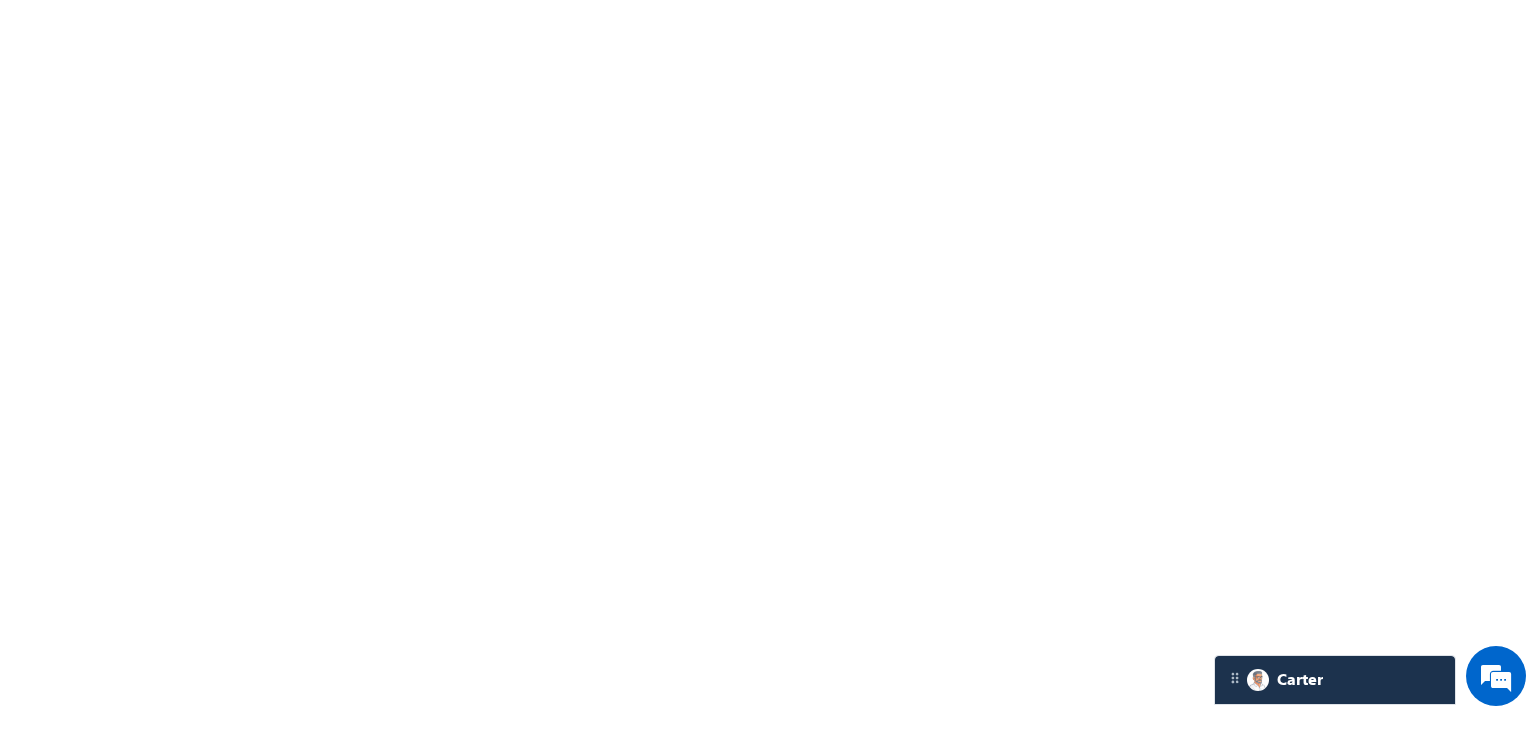 scroll, scrollTop: 0, scrollLeft: 0, axis: both 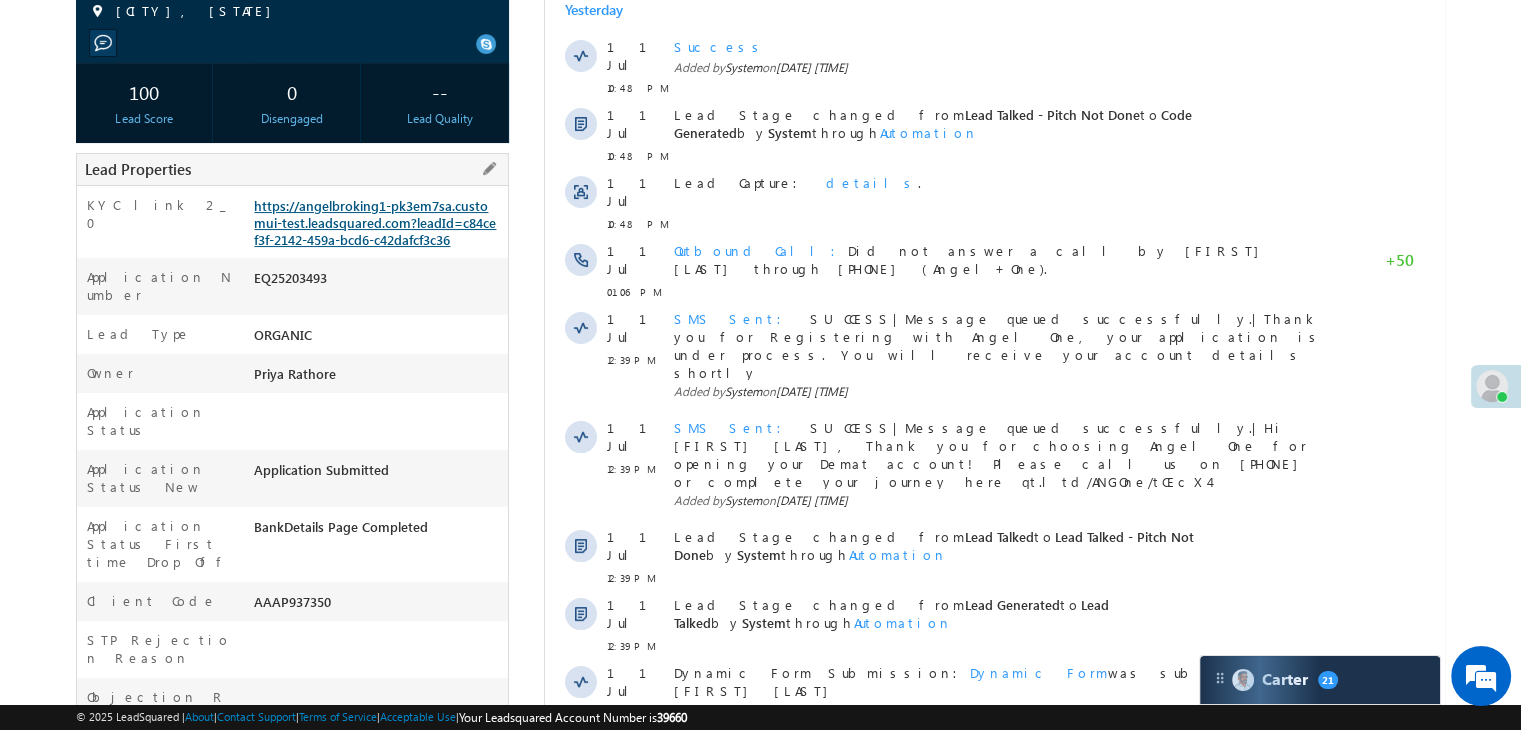 click on "https://angelbroking1-pk3em7sa.customui-test.leadsquared.com?leadId=c84cef3f-2142-459a-bcd6-c42dafcf3c36" at bounding box center (375, 222) 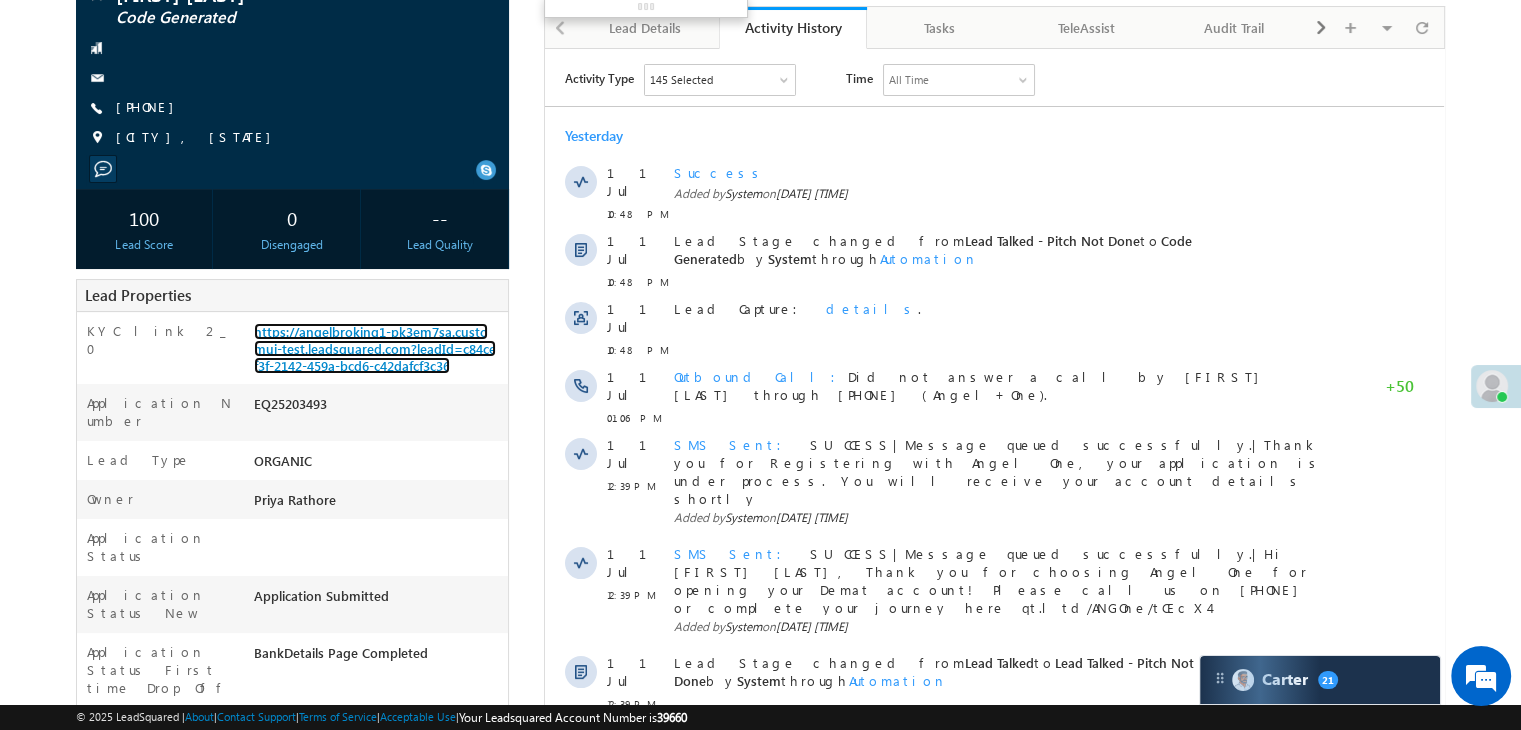 scroll, scrollTop: 0, scrollLeft: 0, axis: both 